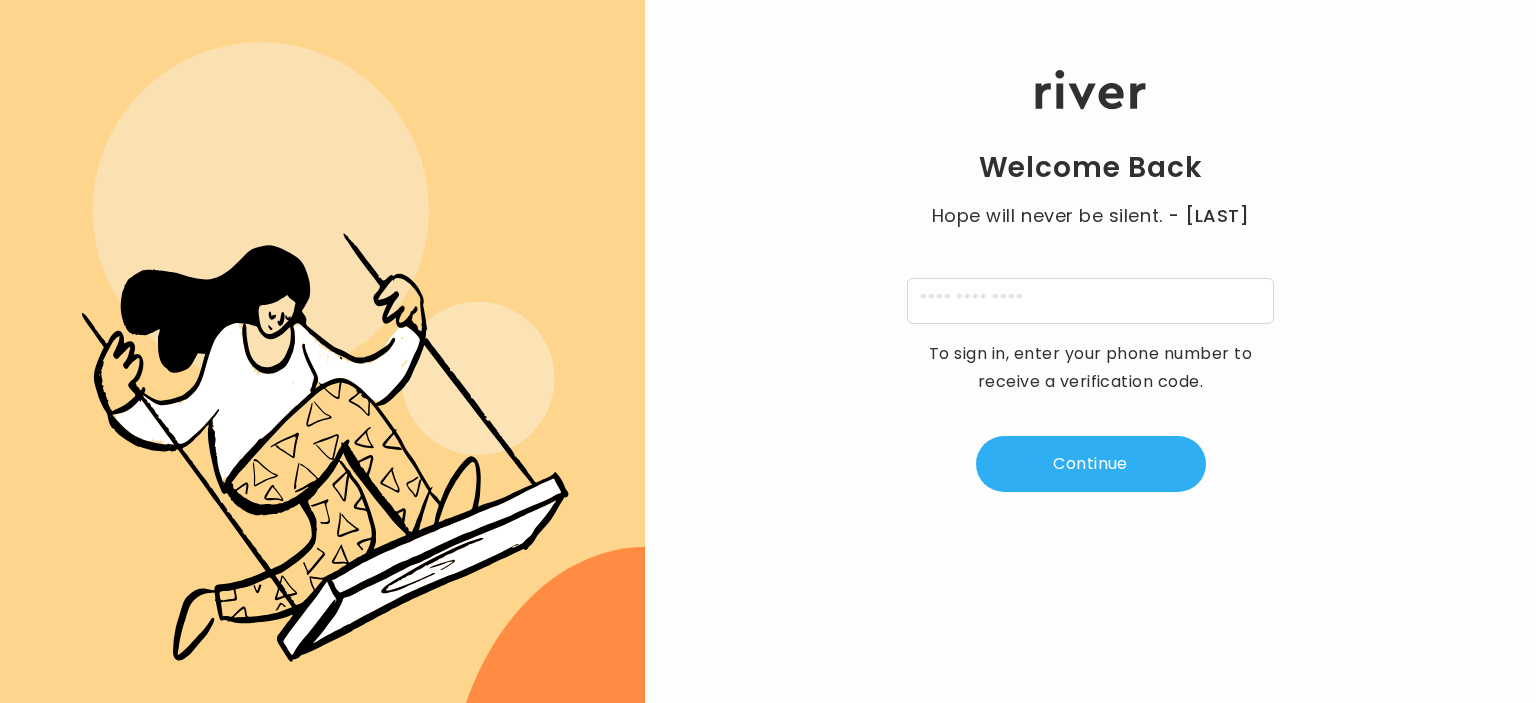 scroll, scrollTop: 0, scrollLeft: 0, axis: both 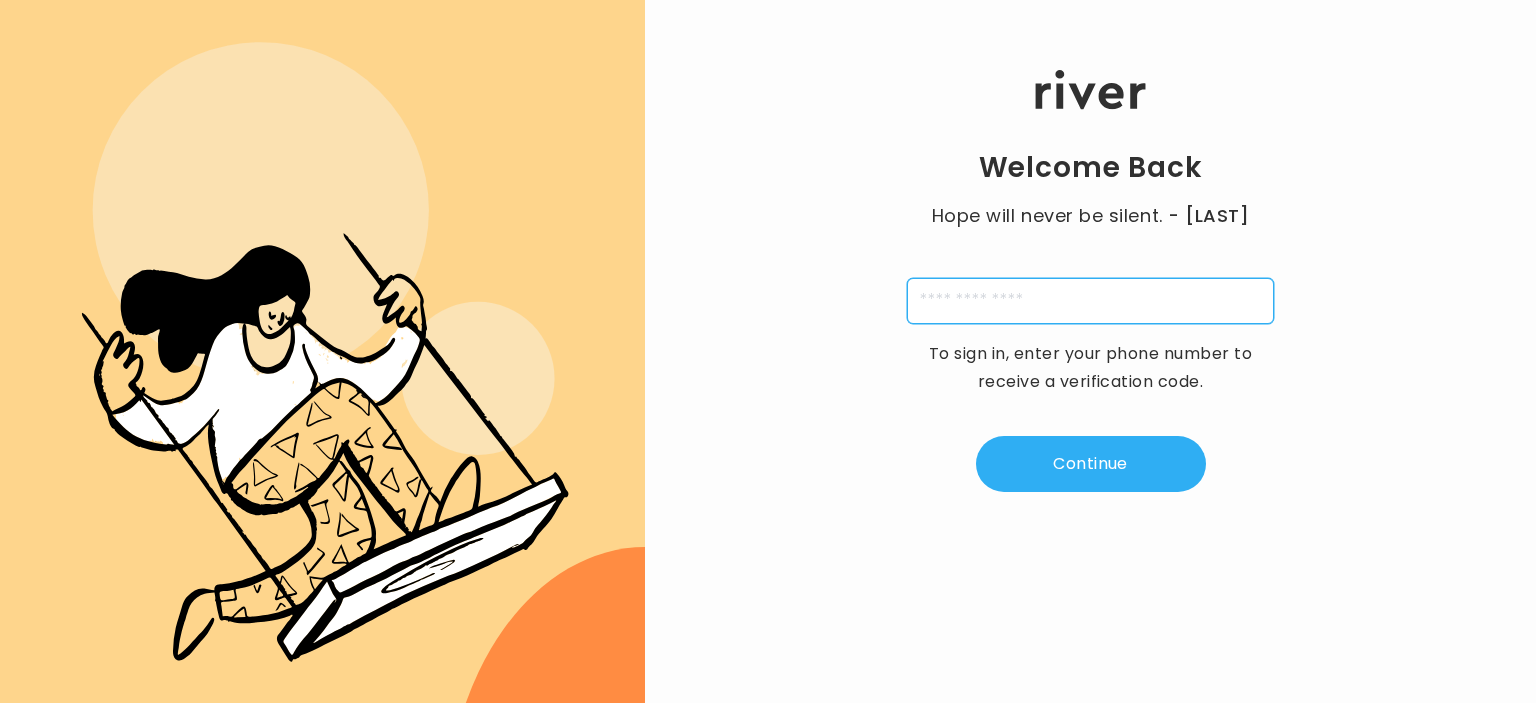 click at bounding box center (1090, 301) 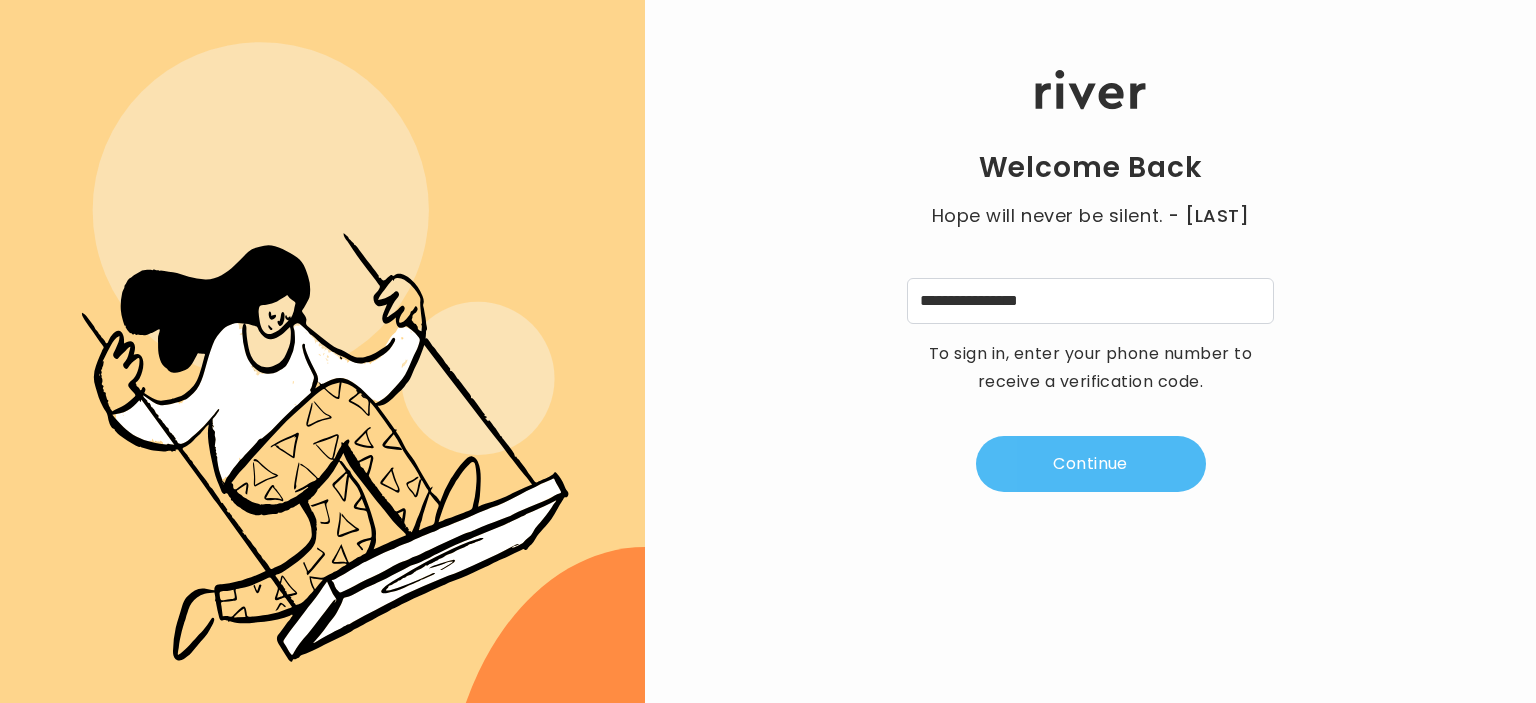 click on "Continue" at bounding box center [1091, 464] 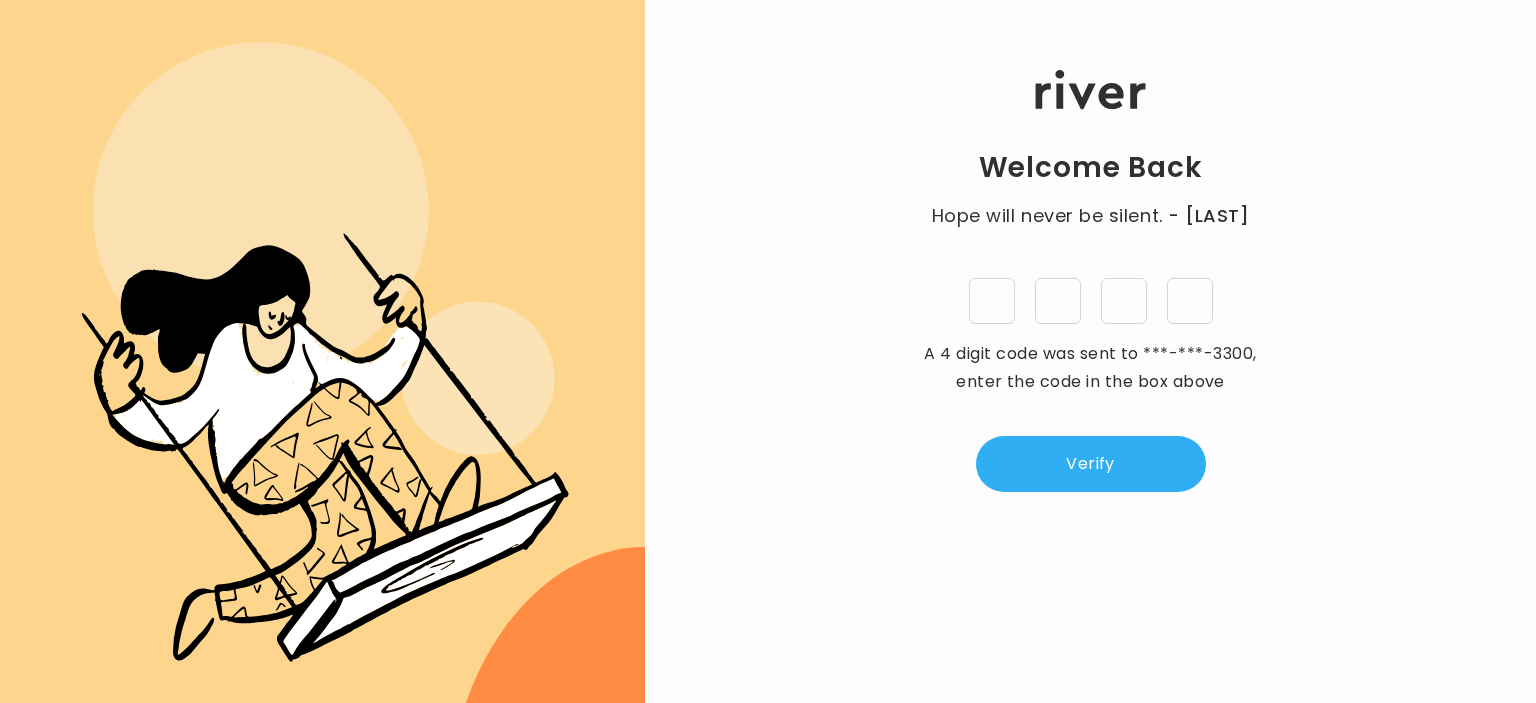 type on "*" 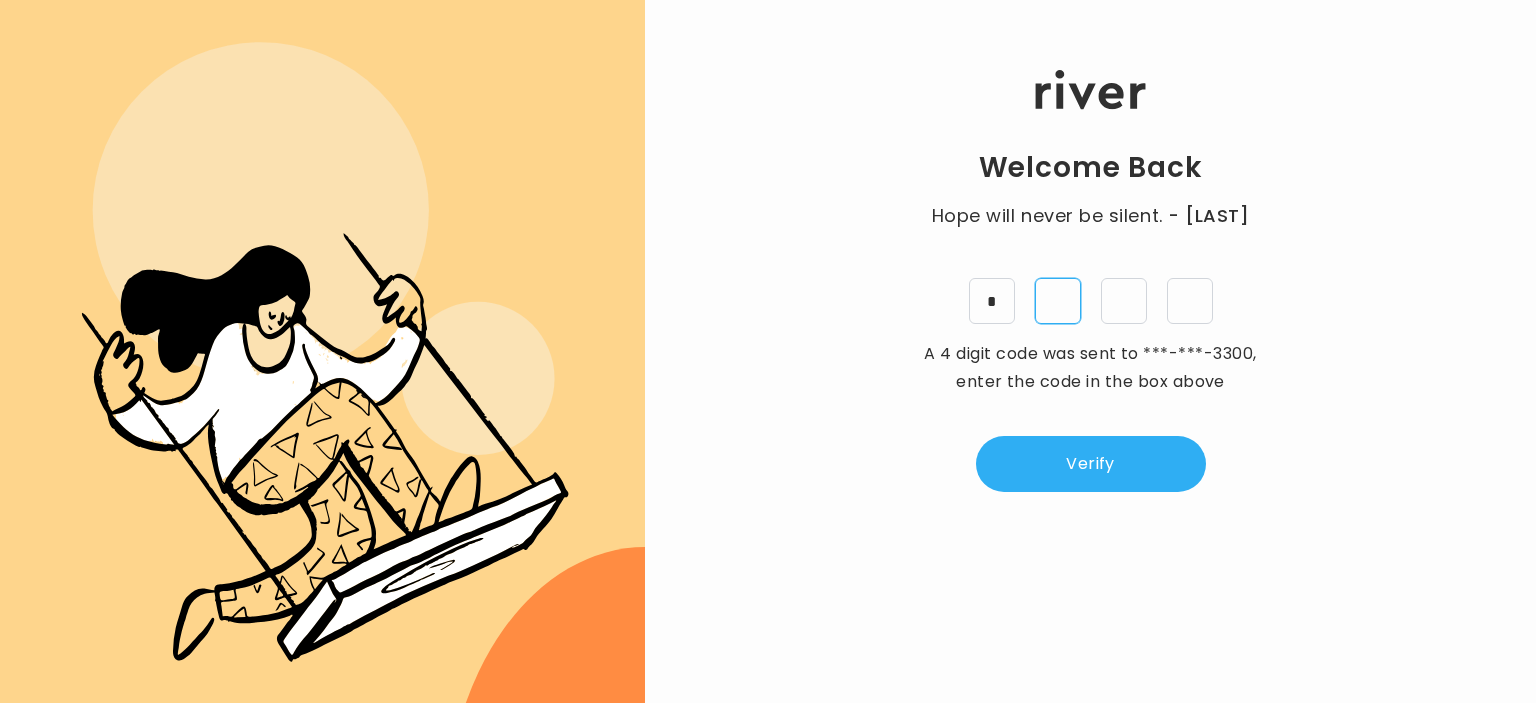 type on "*" 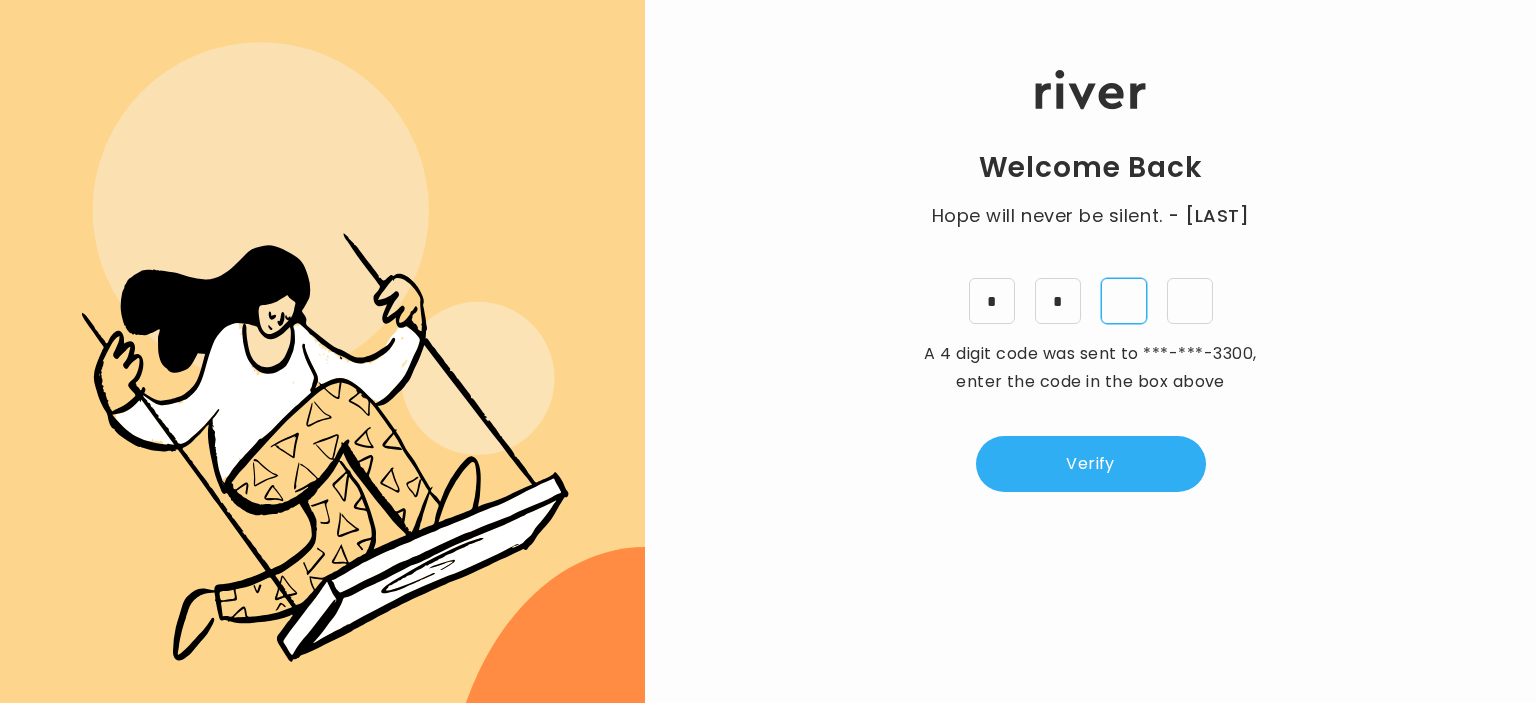 type on "*" 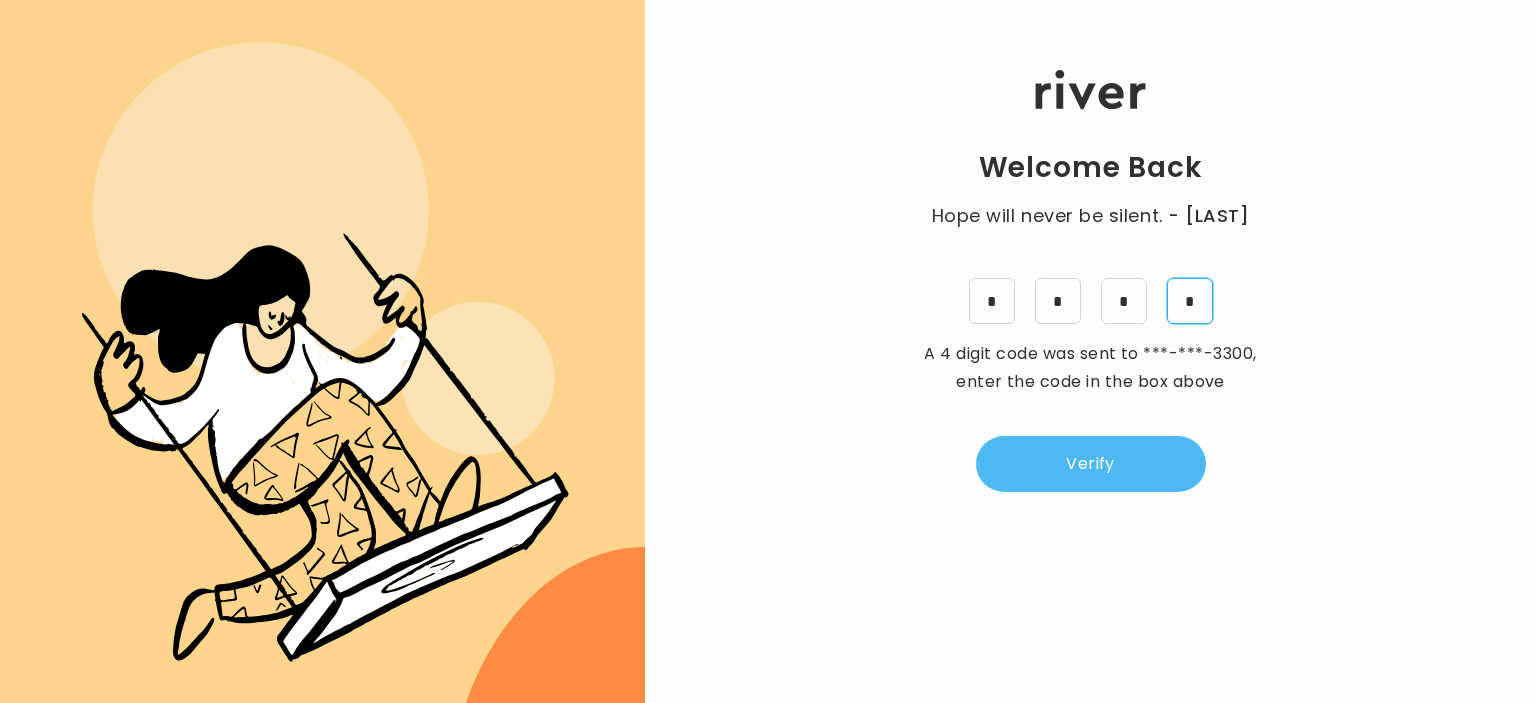 type on "*" 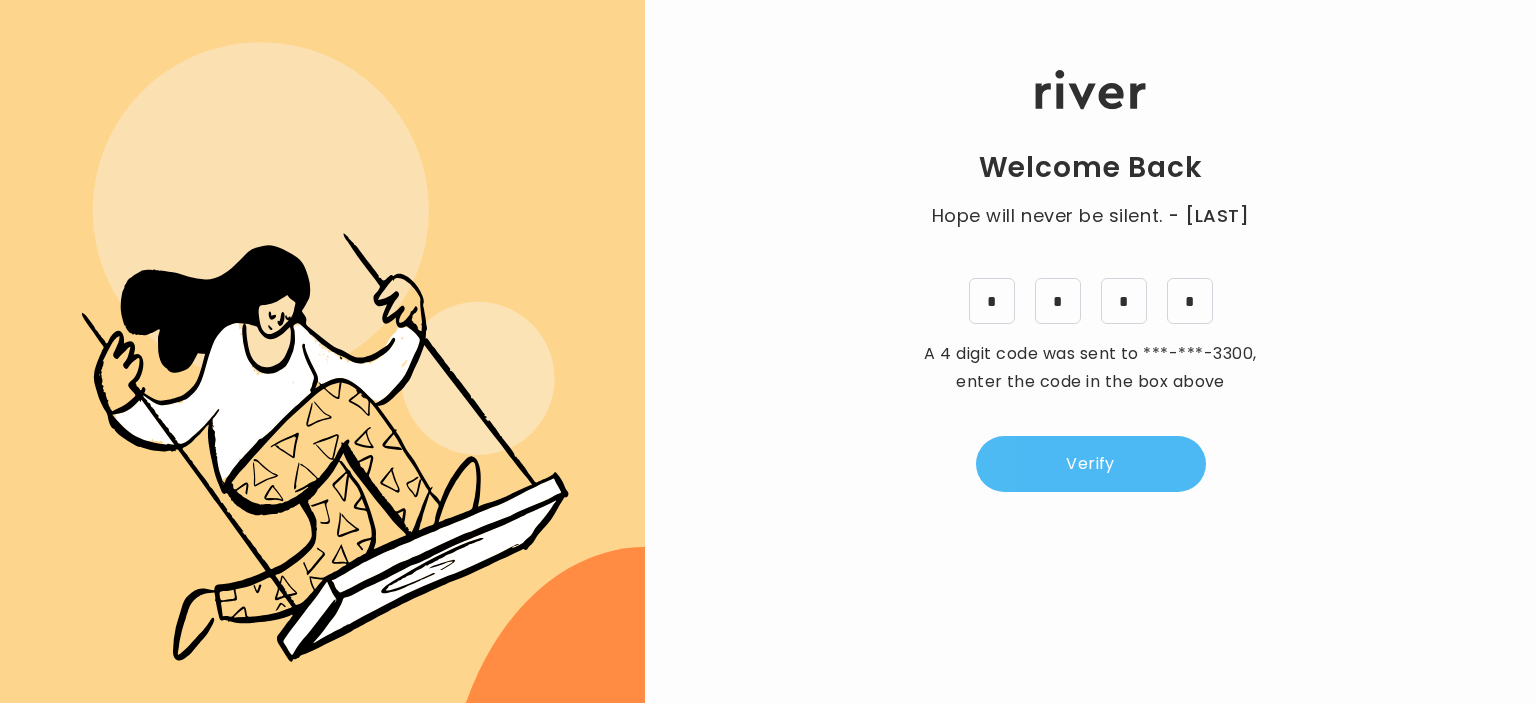 click on "Verify" at bounding box center [1091, 464] 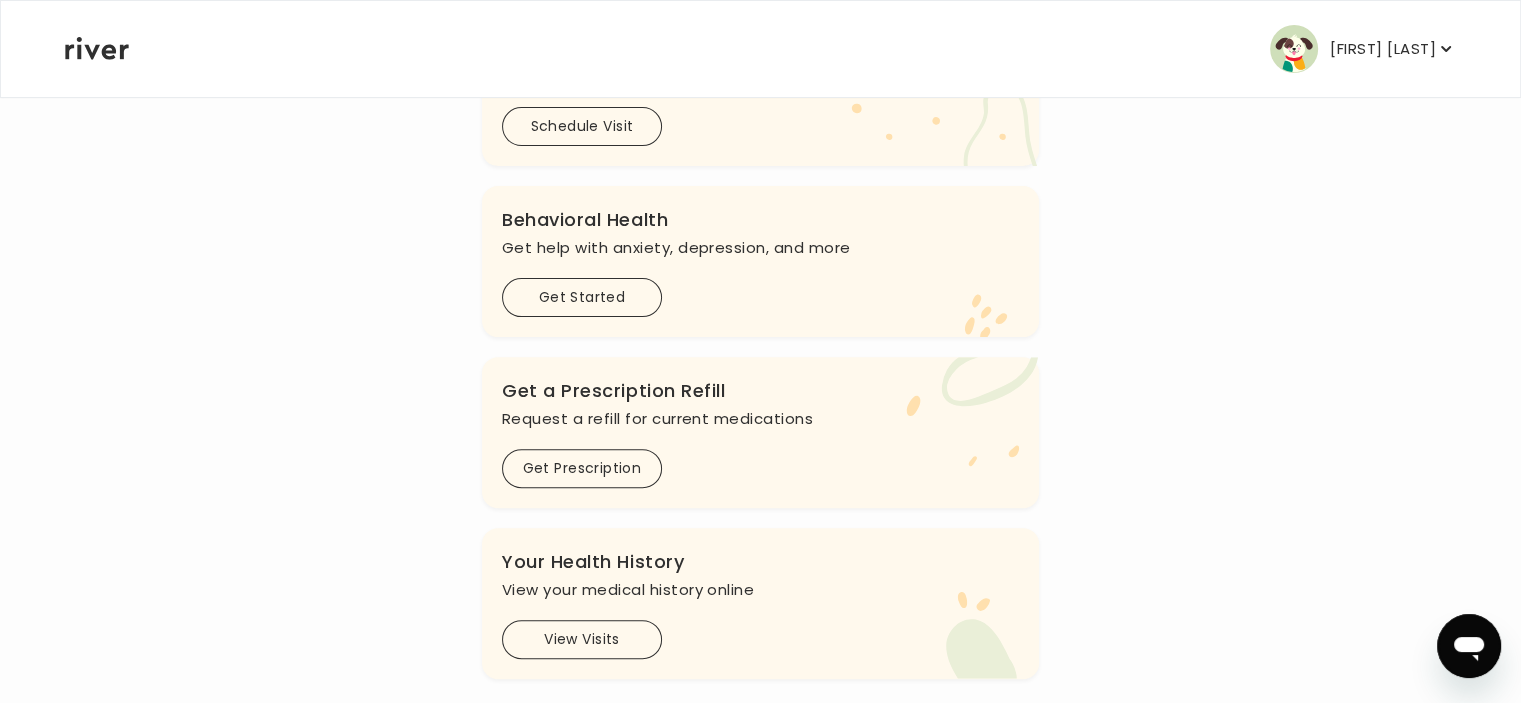 scroll, scrollTop: 600, scrollLeft: 0, axis: vertical 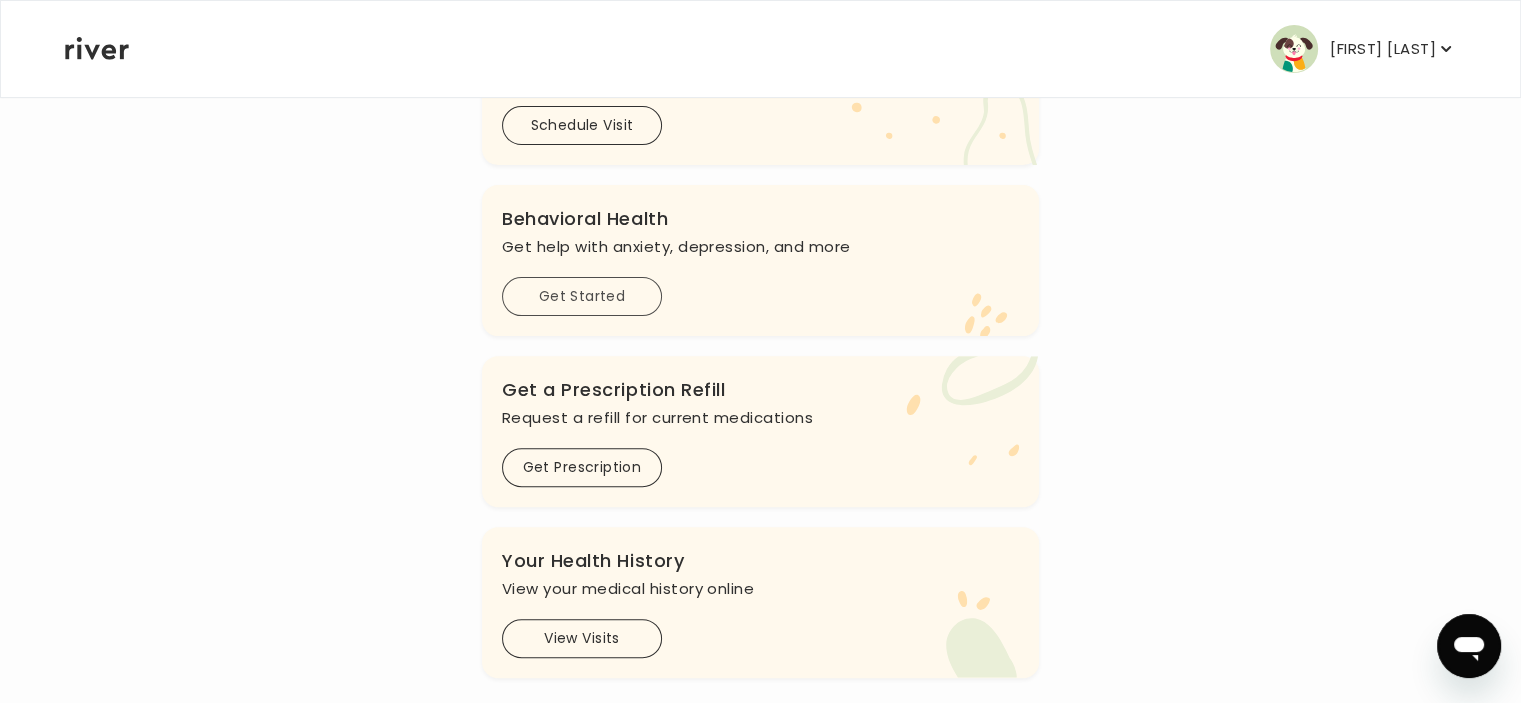 click on "Get Started" at bounding box center [582, 296] 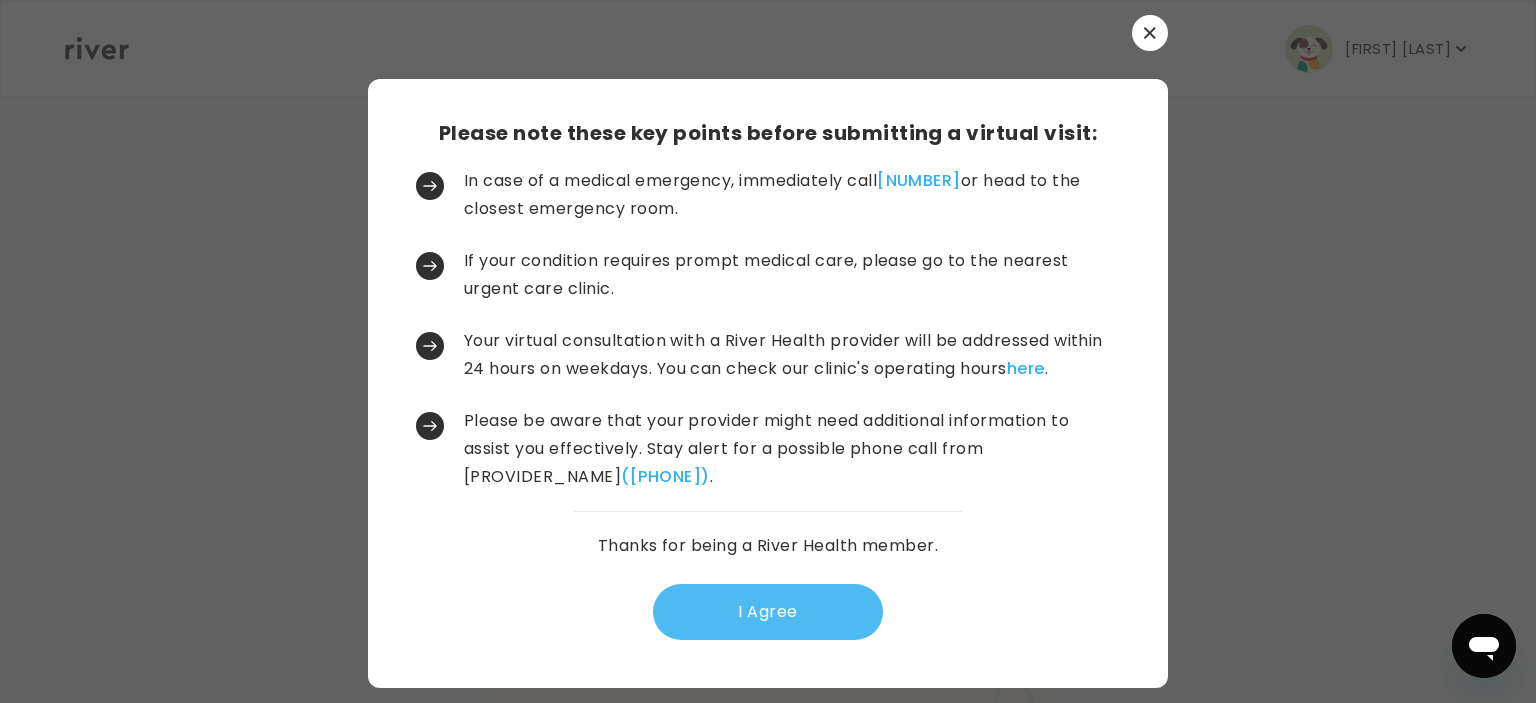click on "I Agree" at bounding box center [768, 612] 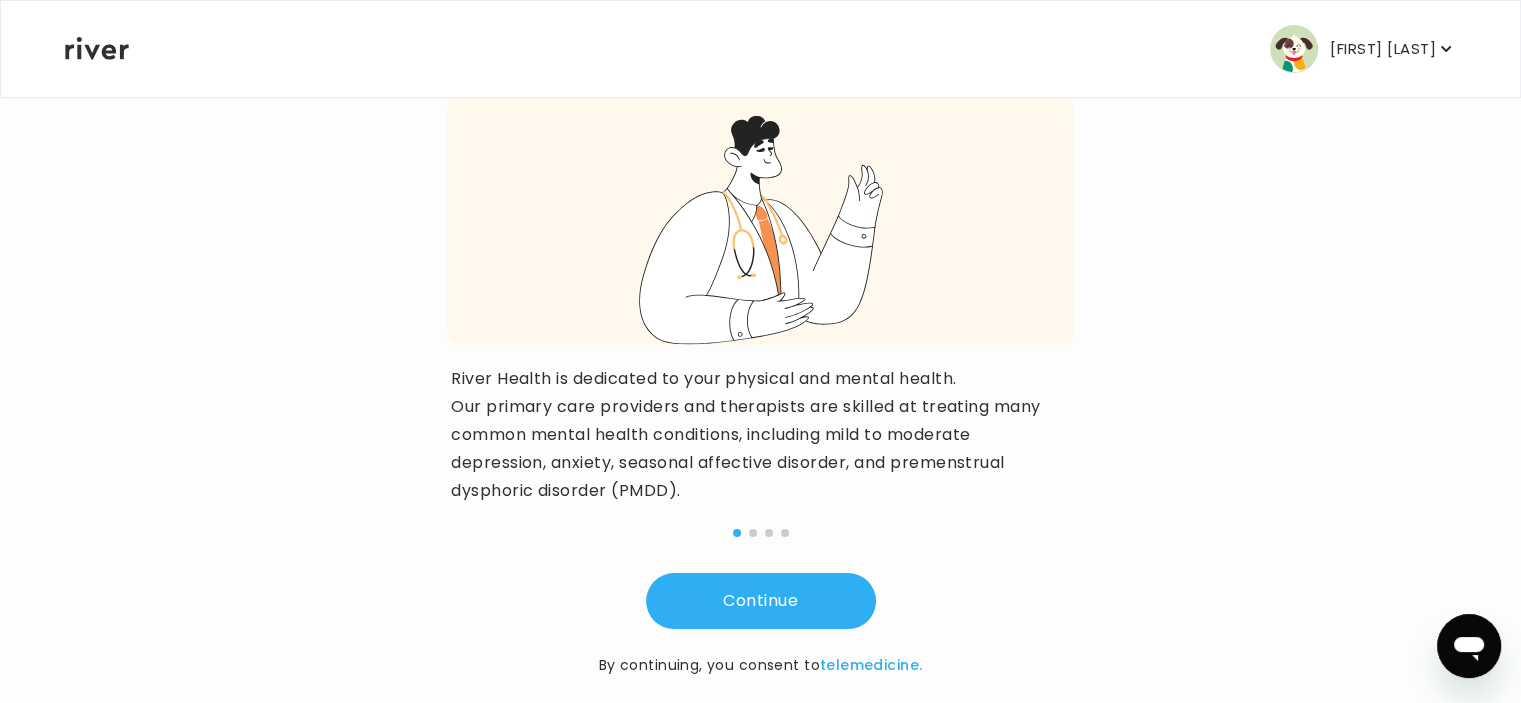 scroll, scrollTop: 235, scrollLeft: 0, axis: vertical 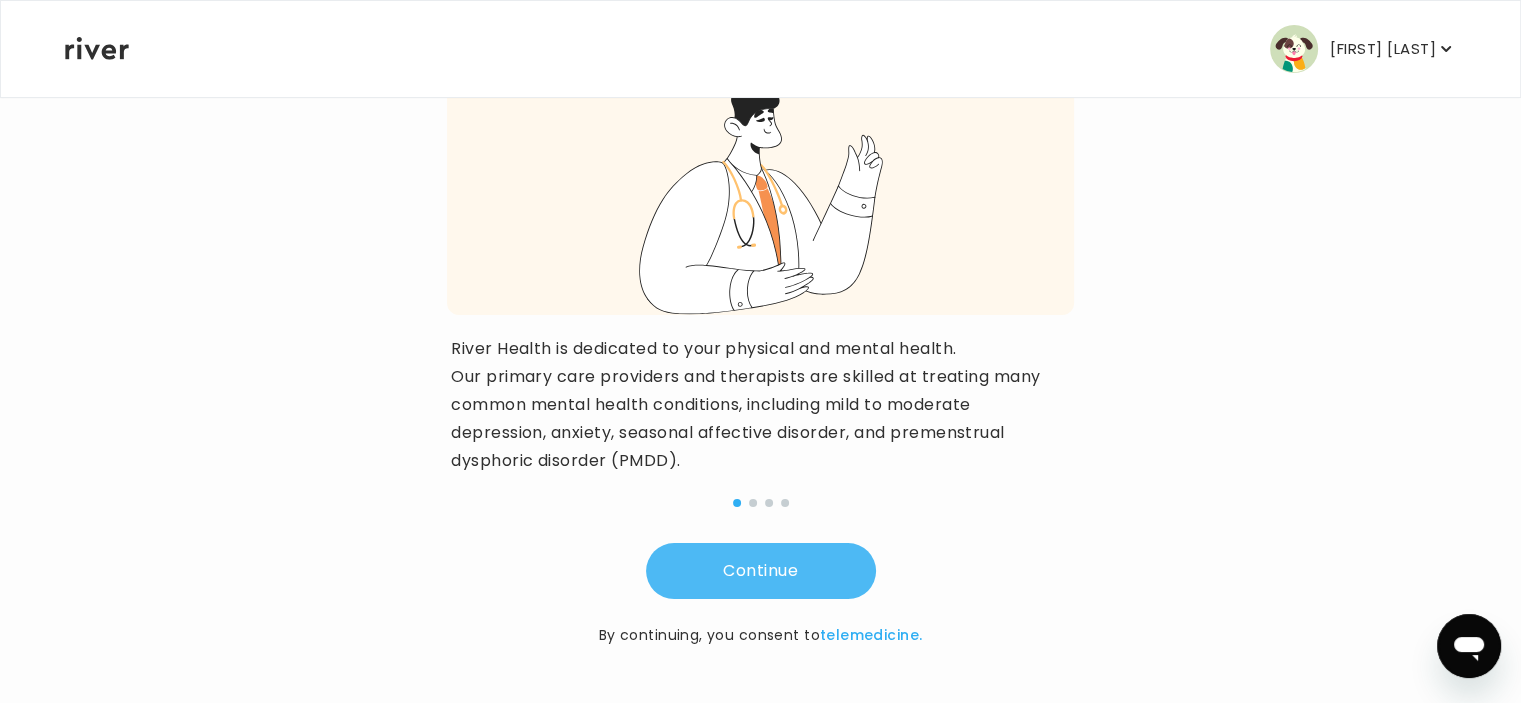 click on "Continue" at bounding box center [761, 571] 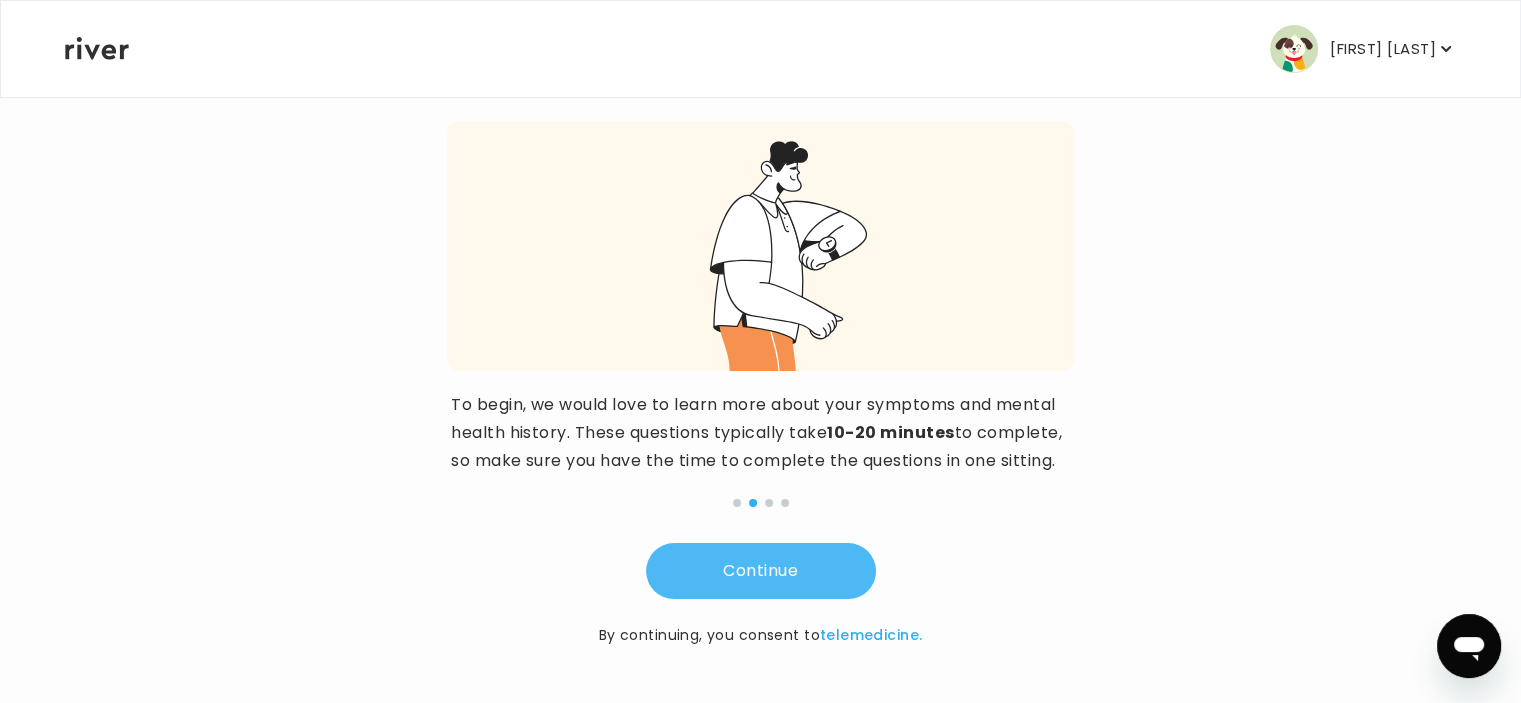 click on "Continue" at bounding box center [761, 571] 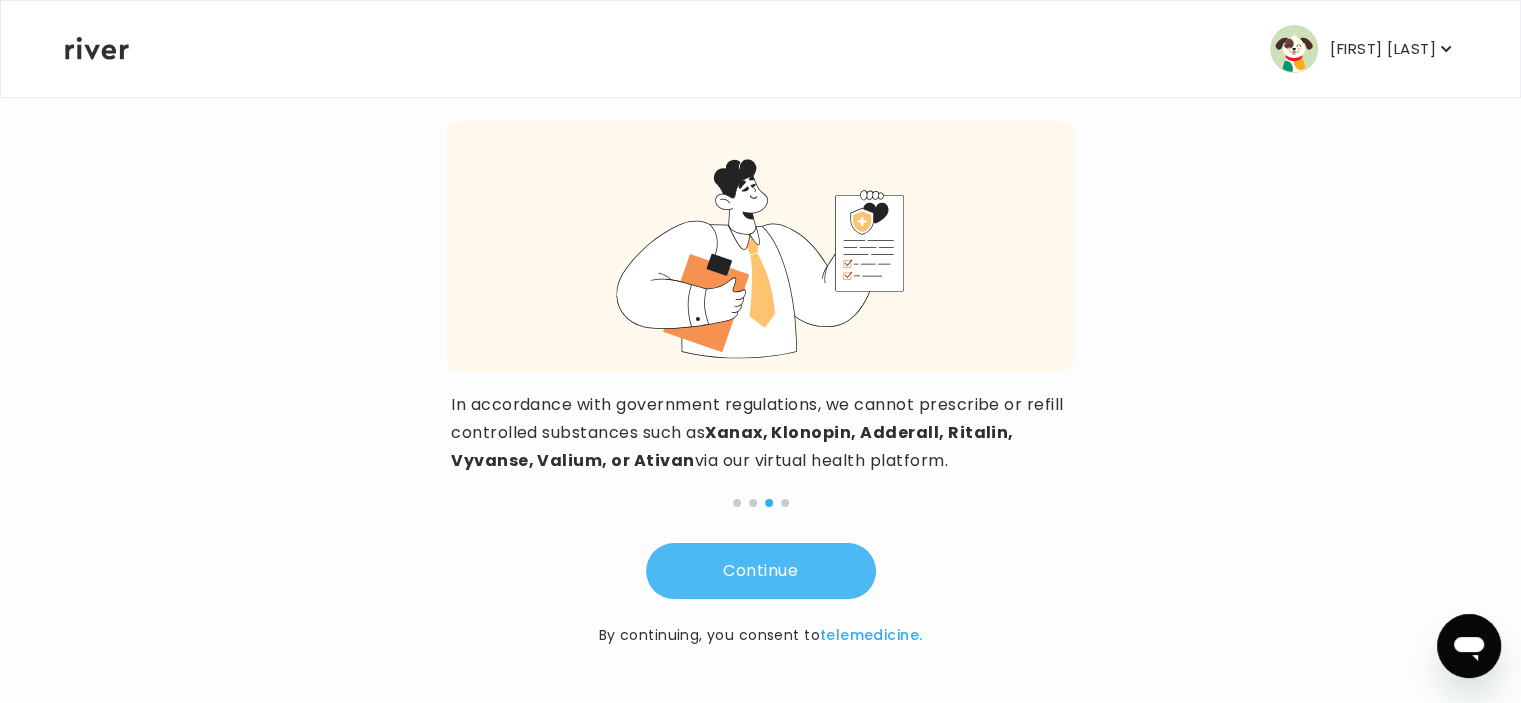 click on "Continue" at bounding box center [761, 571] 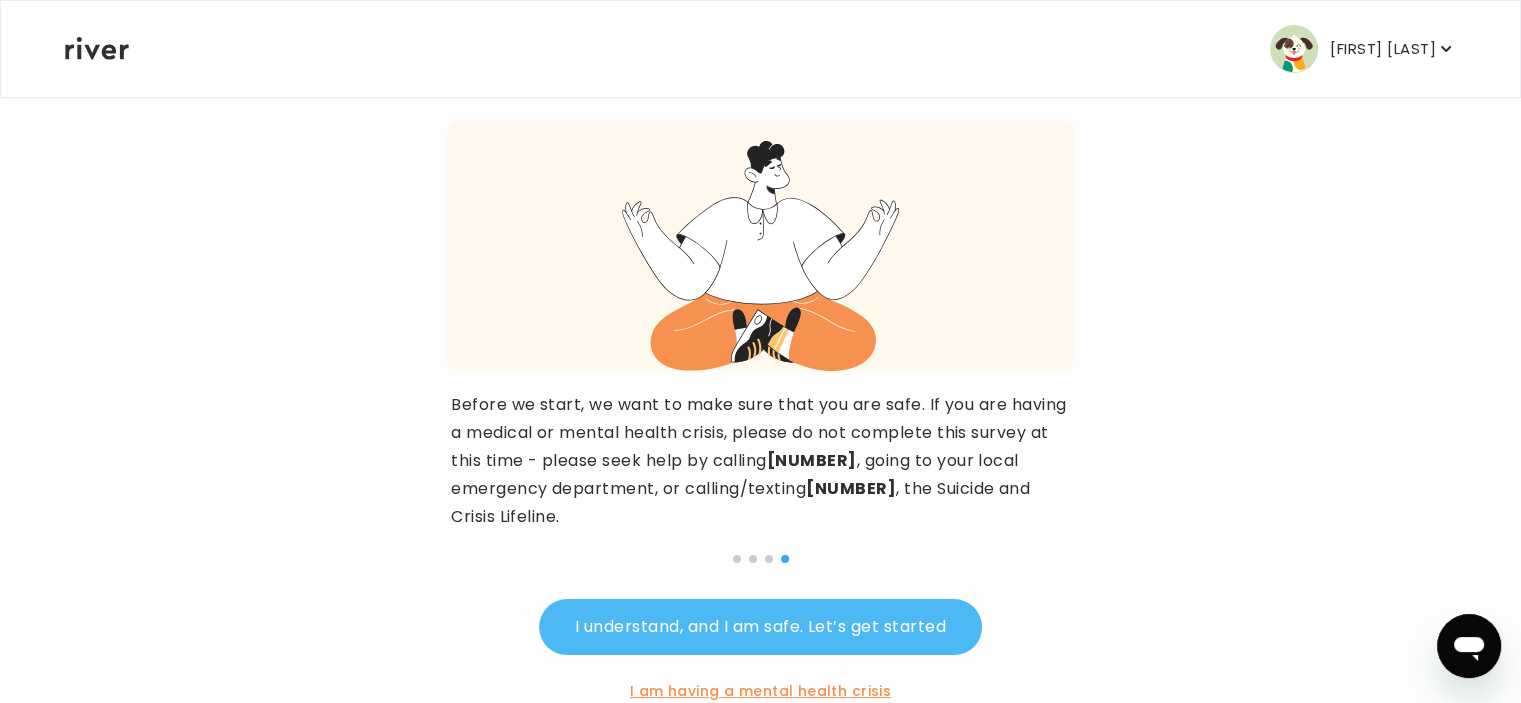 scroll, scrollTop: 235, scrollLeft: 0, axis: vertical 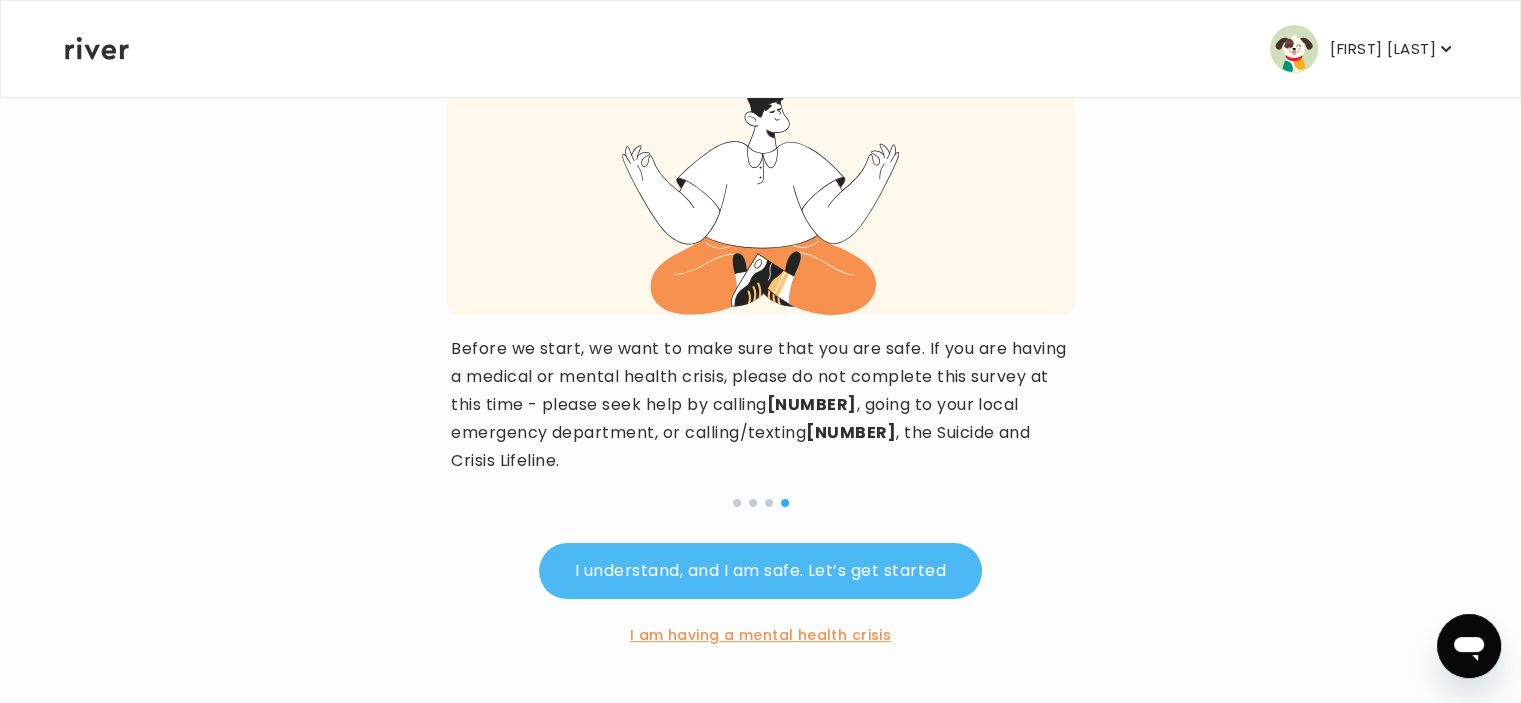 click on "I understand, and I am safe. Let’s get started" at bounding box center (760, 571) 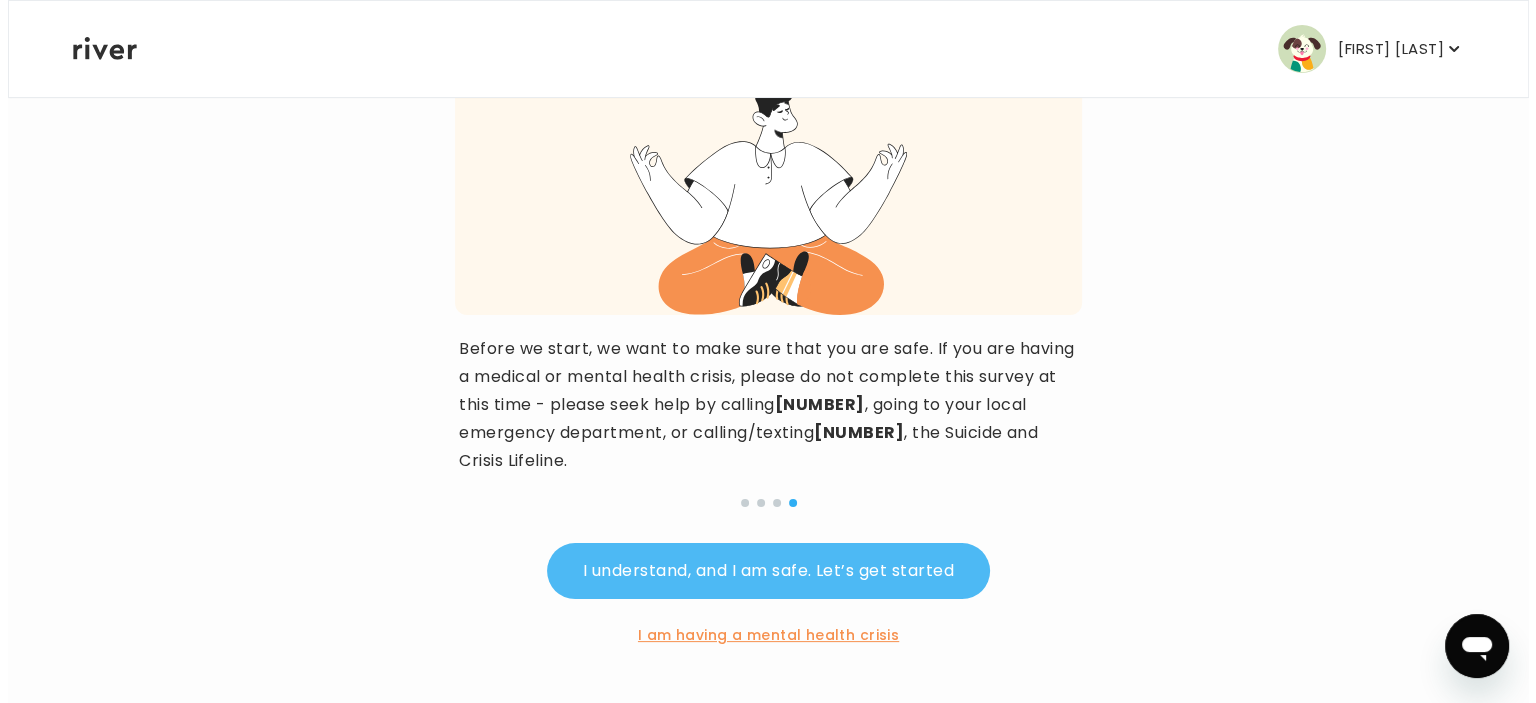 scroll, scrollTop: 0, scrollLeft: 0, axis: both 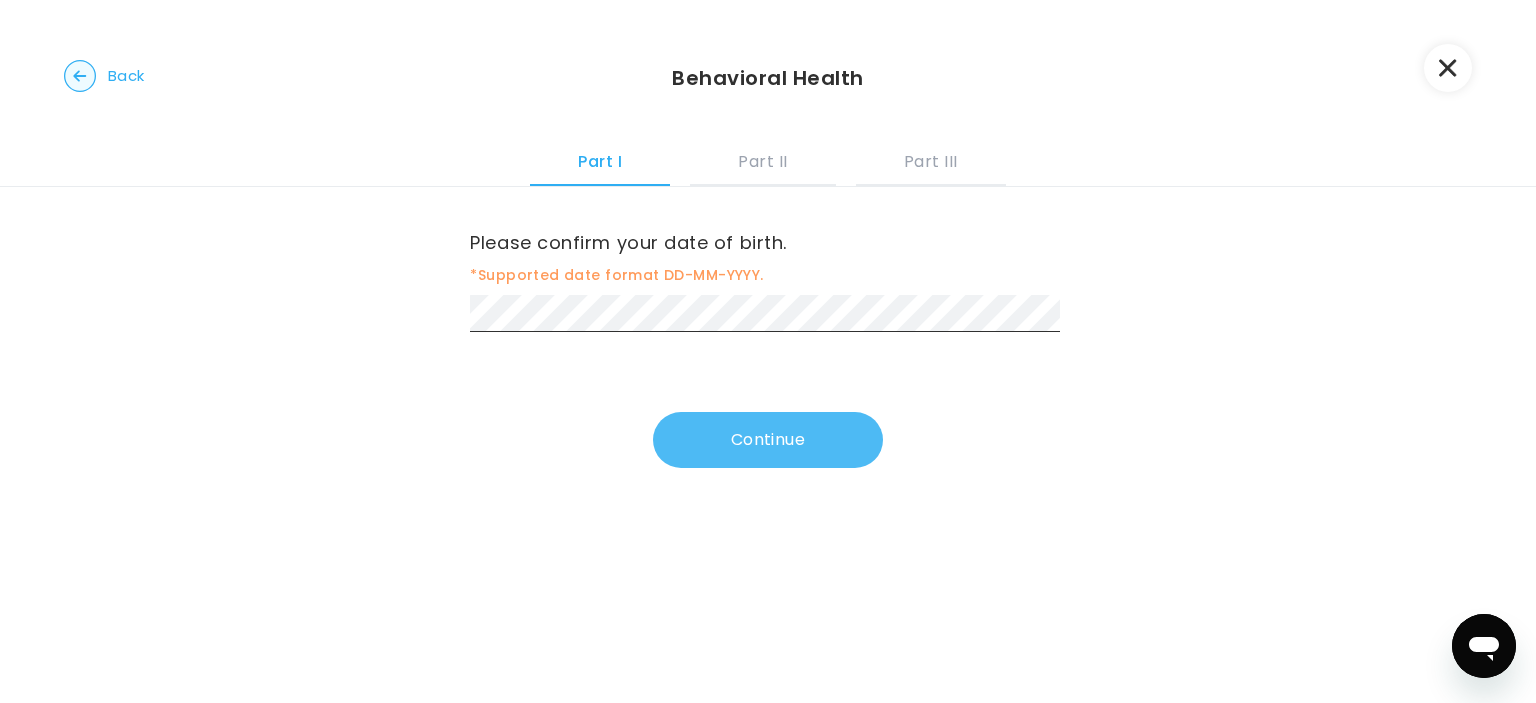 click on "Continue" at bounding box center [768, 440] 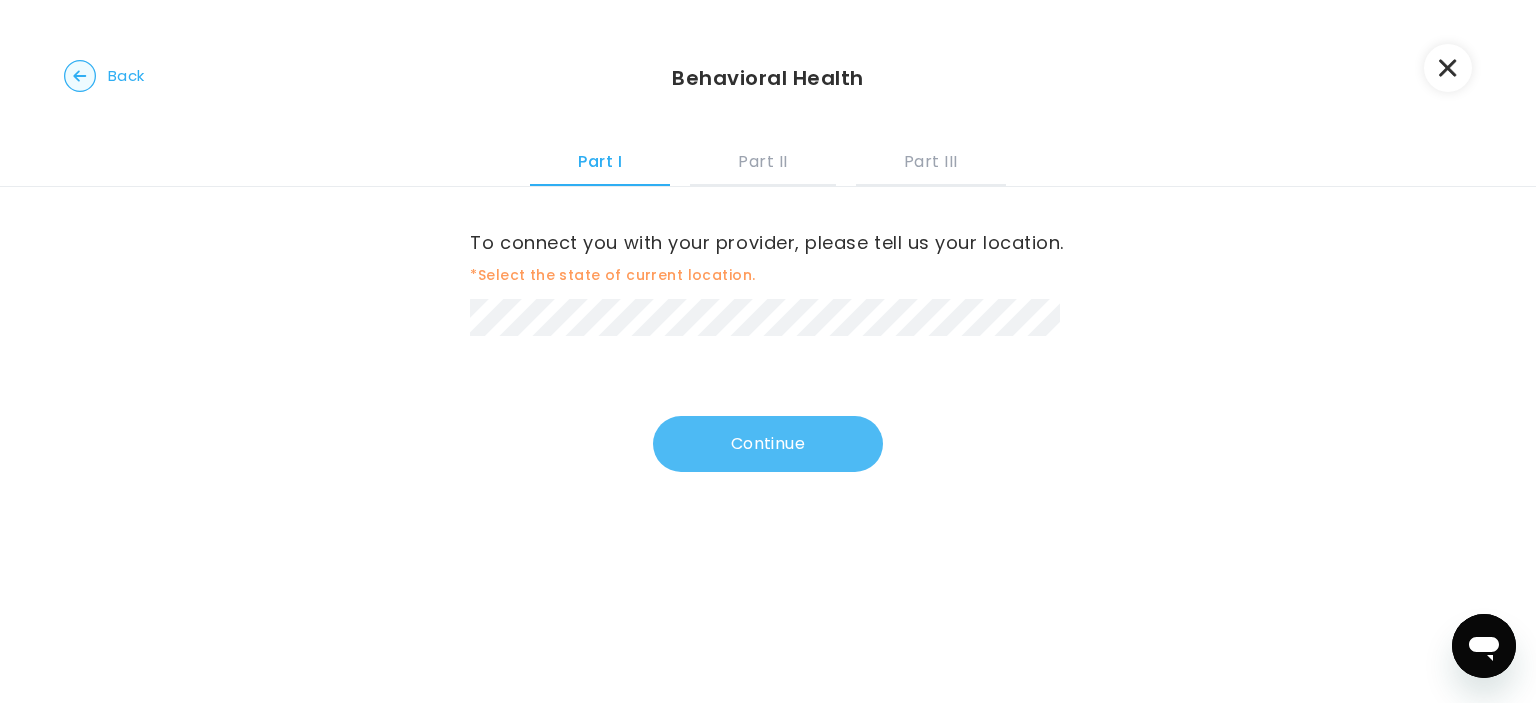click on "Continue" at bounding box center (768, 444) 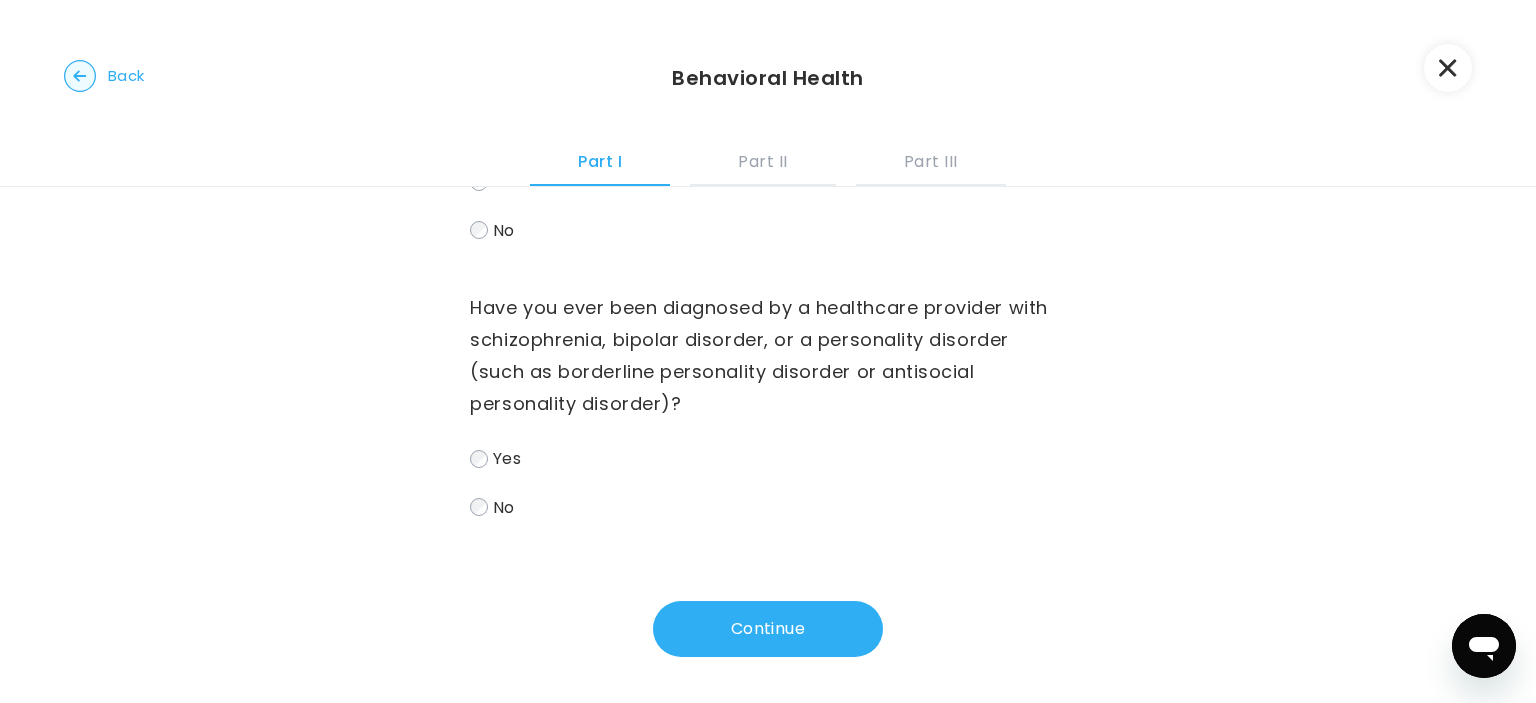 scroll, scrollTop: 152, scrollLeft: 0, axis: vertical 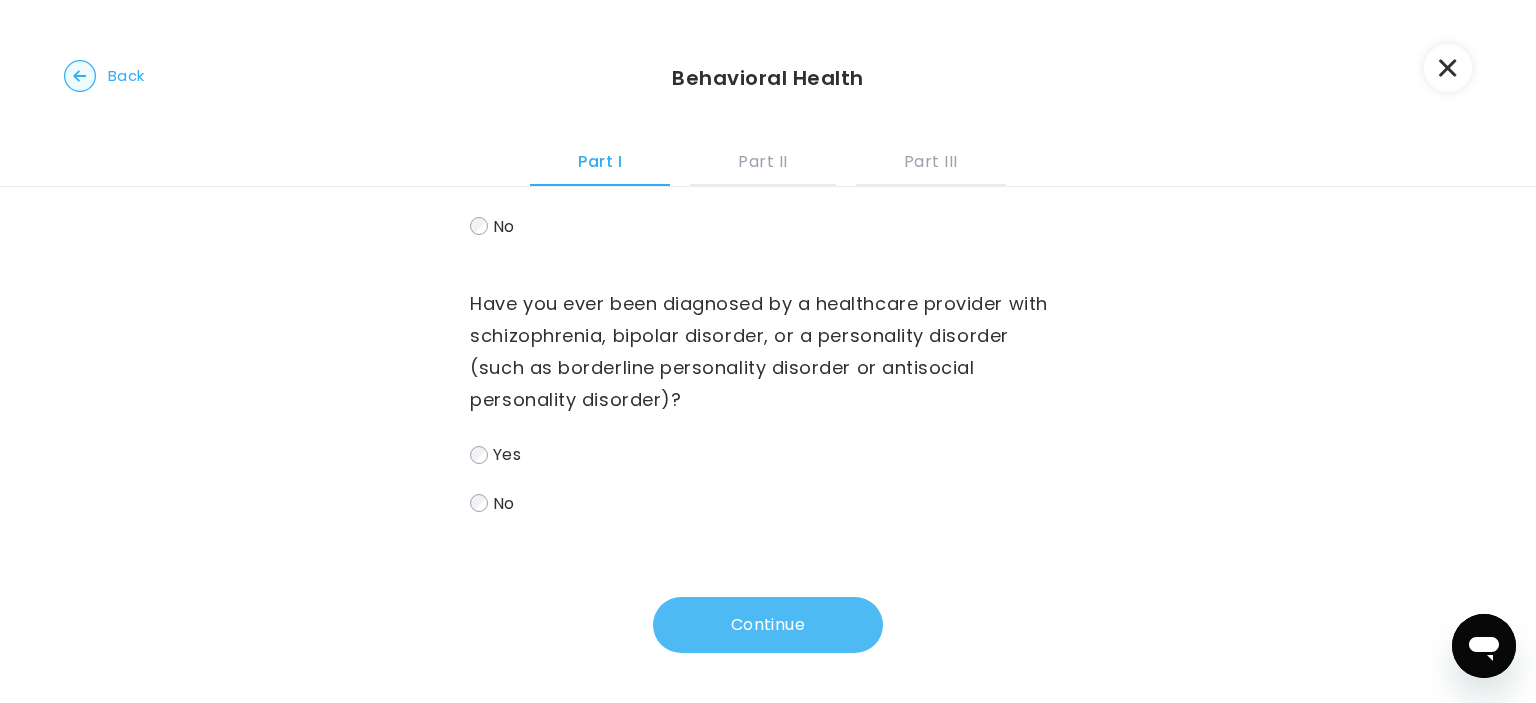 click on "Continue" at bounding box center [768, 625] 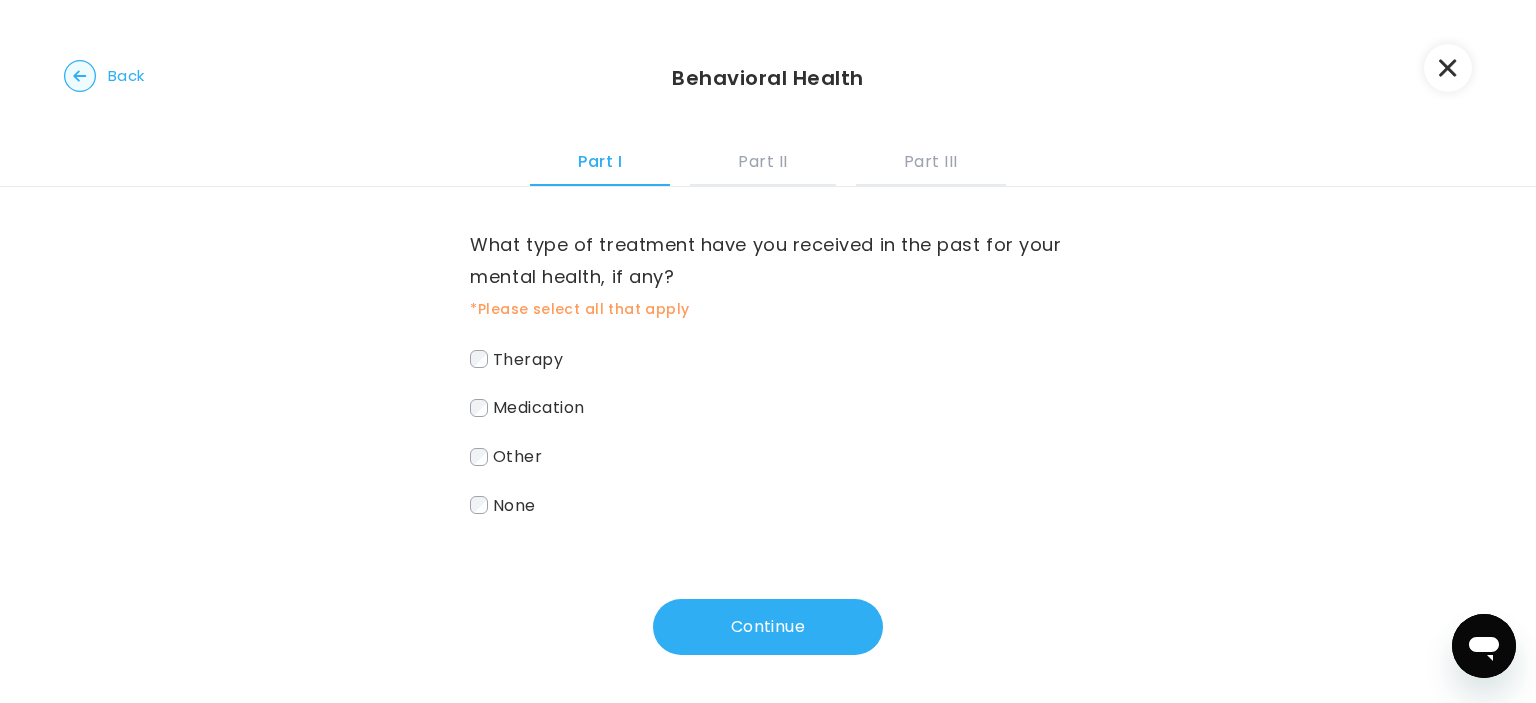 scroll, scrollTop: 263, scrollLeft: 0, axis: vertical 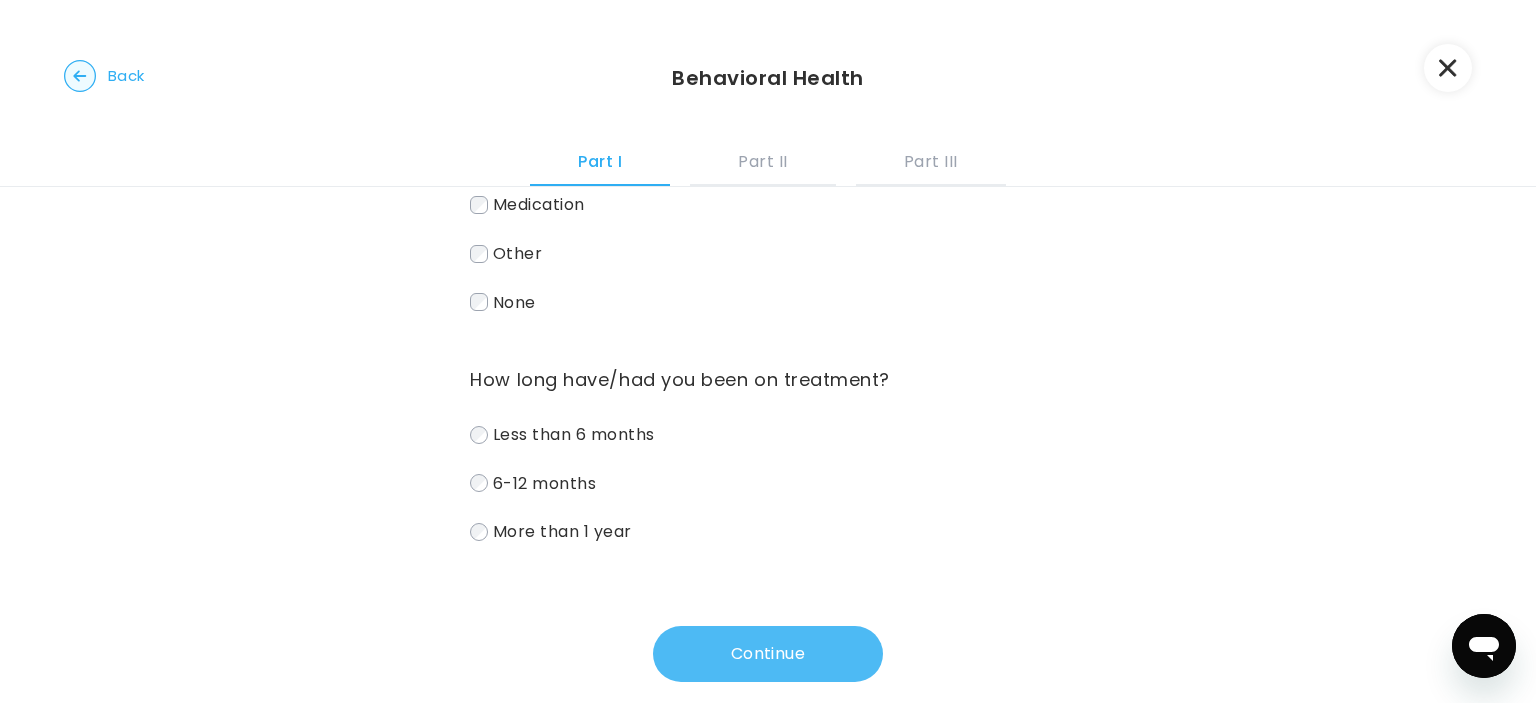 click on "Continue" at bounding box center (768, 654) 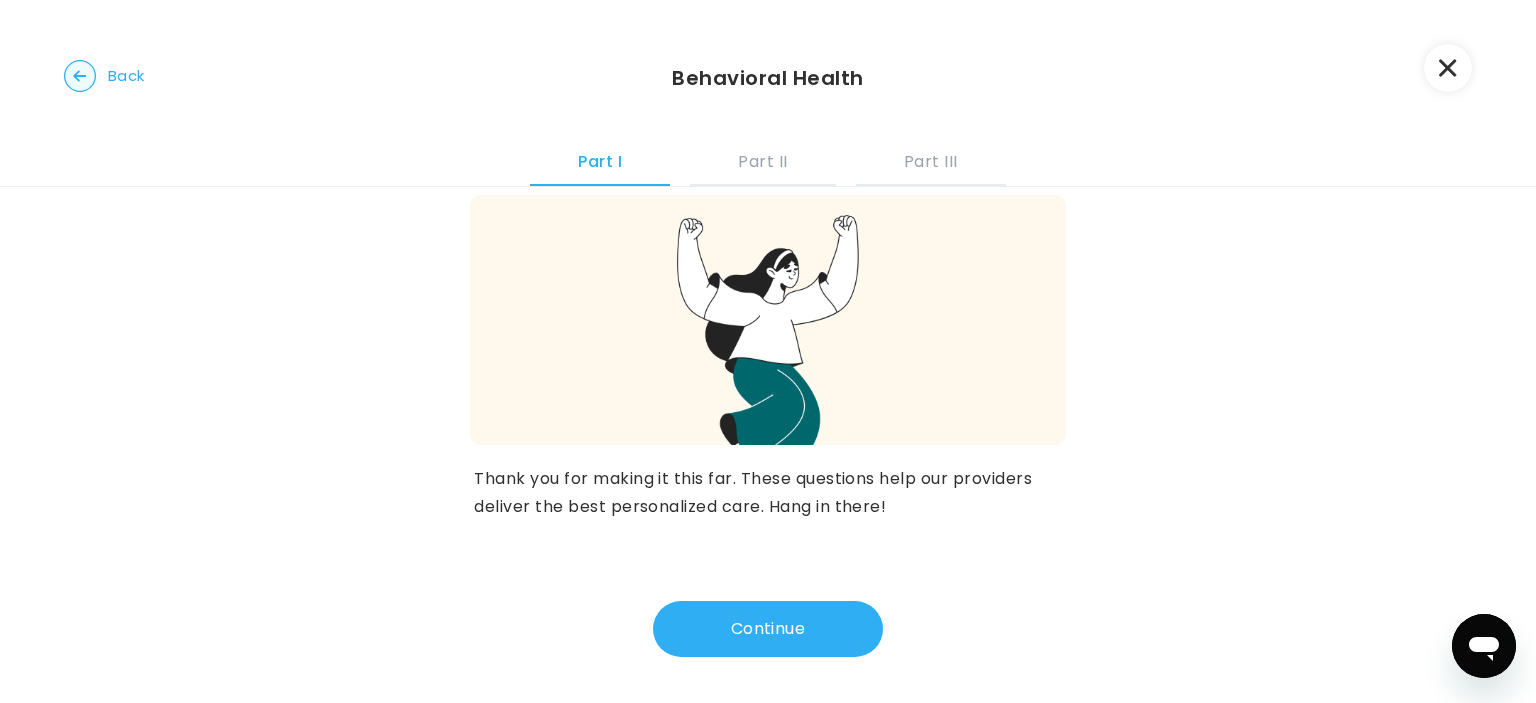 scroll, scrollTop: 35, scrollLeft: 0, axis: vertical 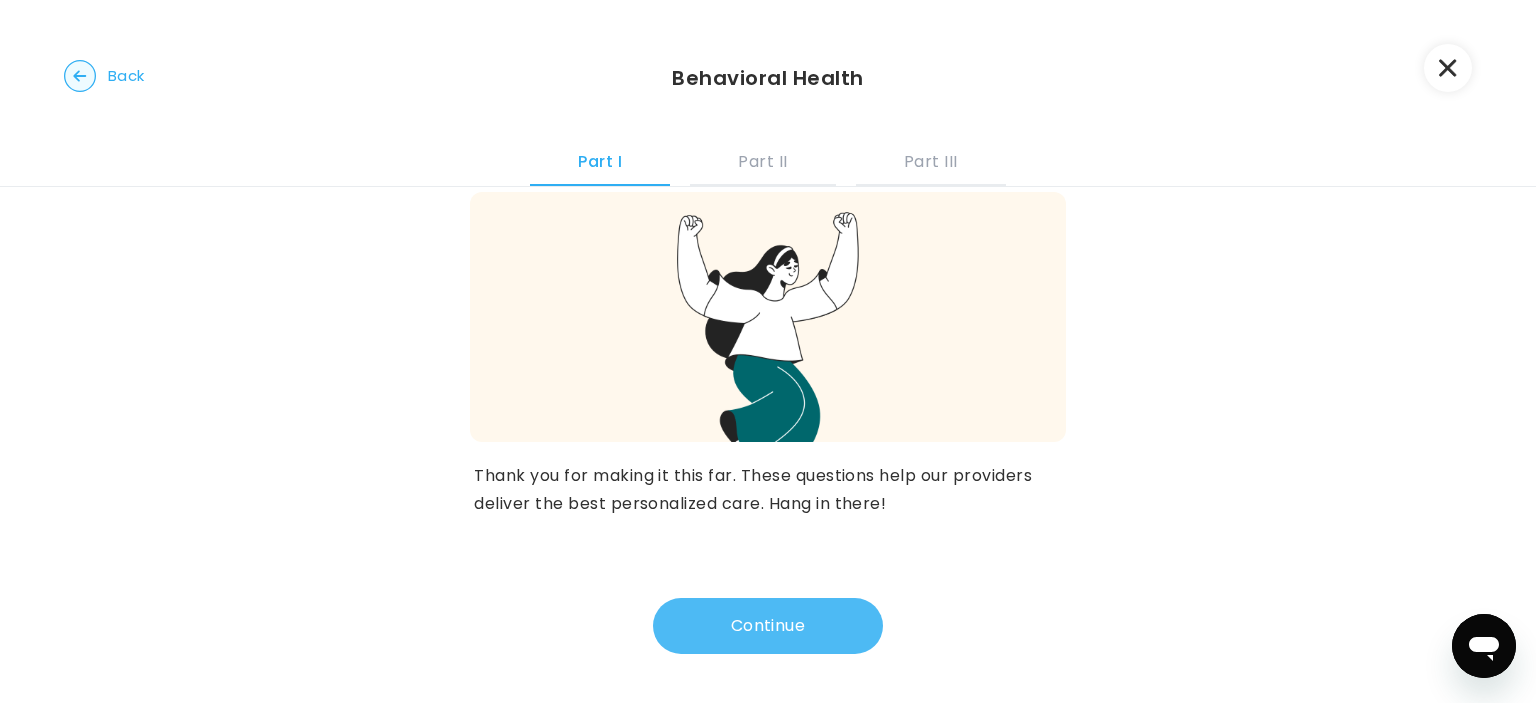 click on "Continue" at bounding box center [768, 626] 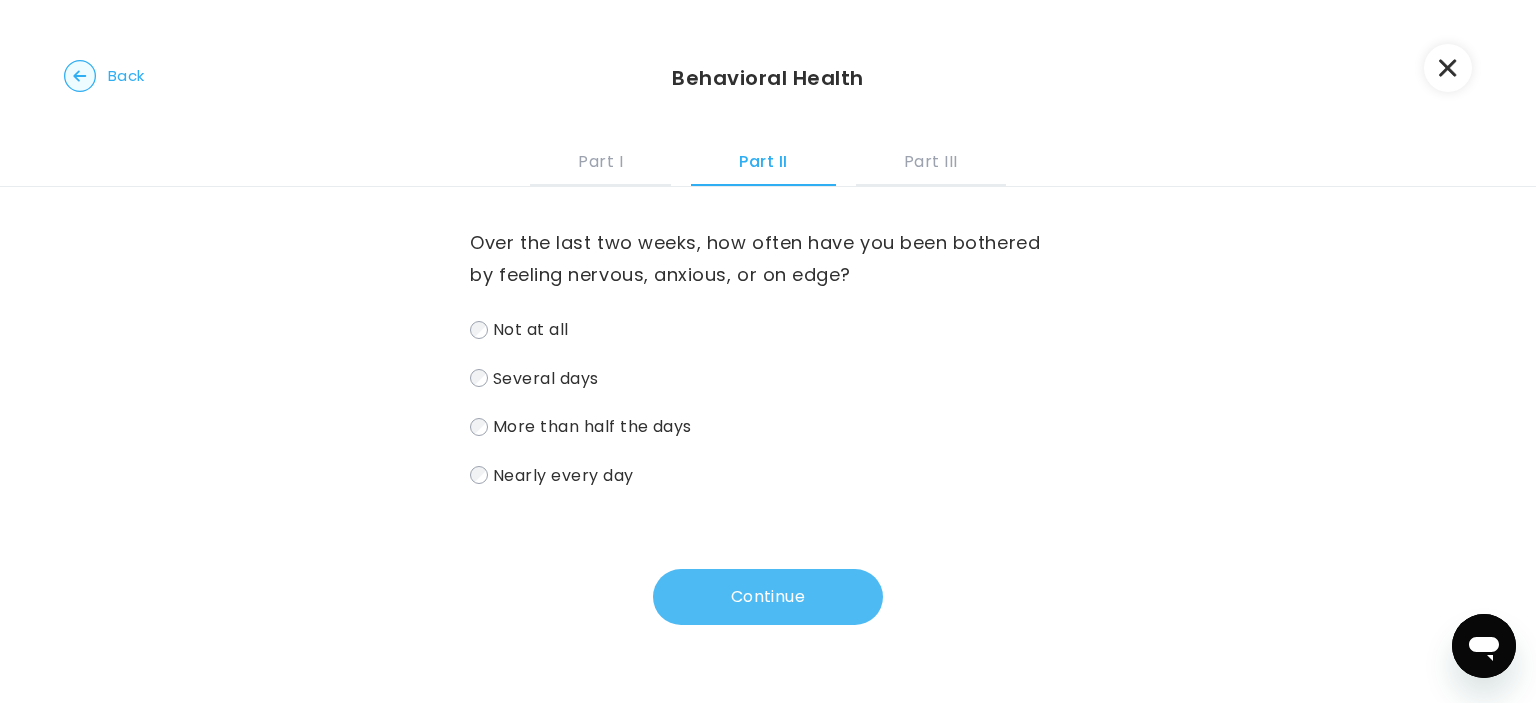 click on "Continue" at bounding box center (768, 597) 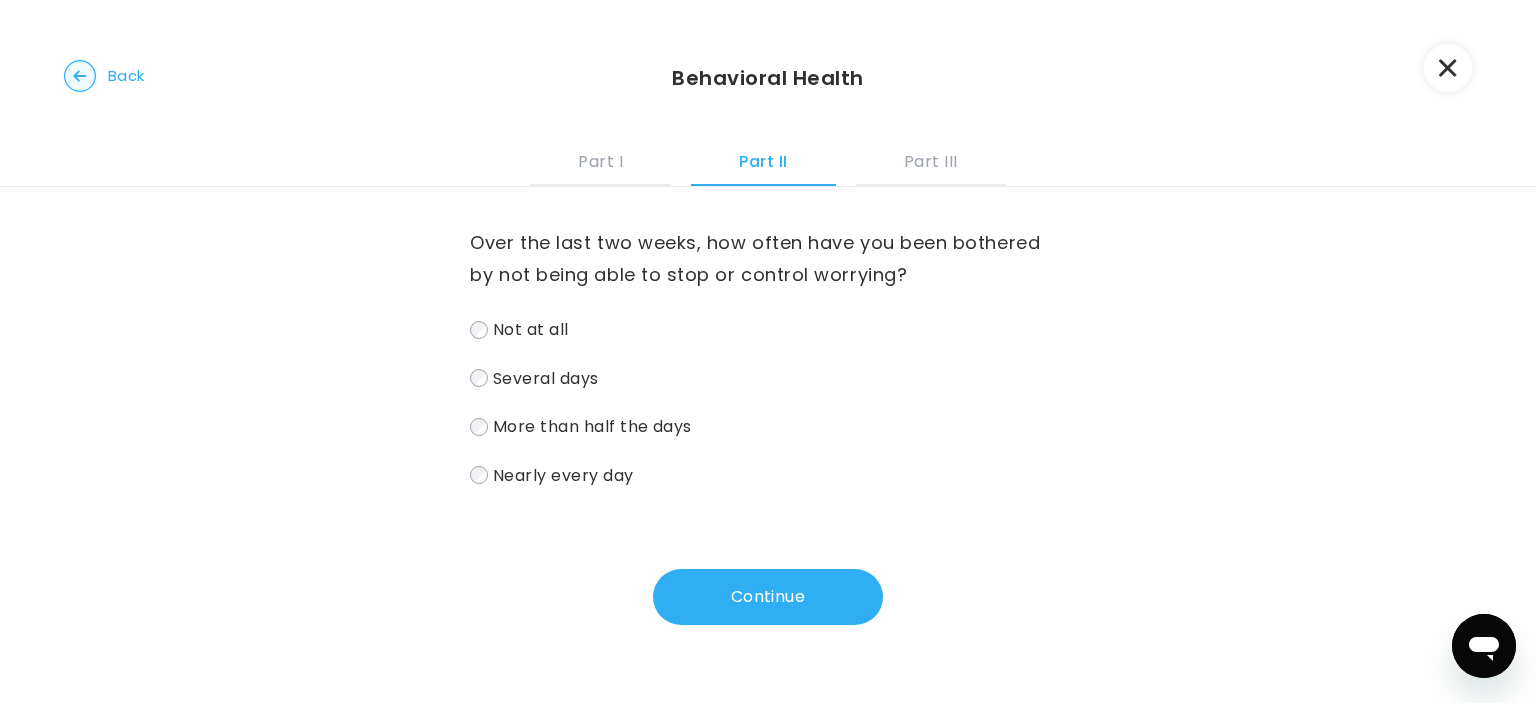 click on "Nearly every day" at bounding box center [767, 475] 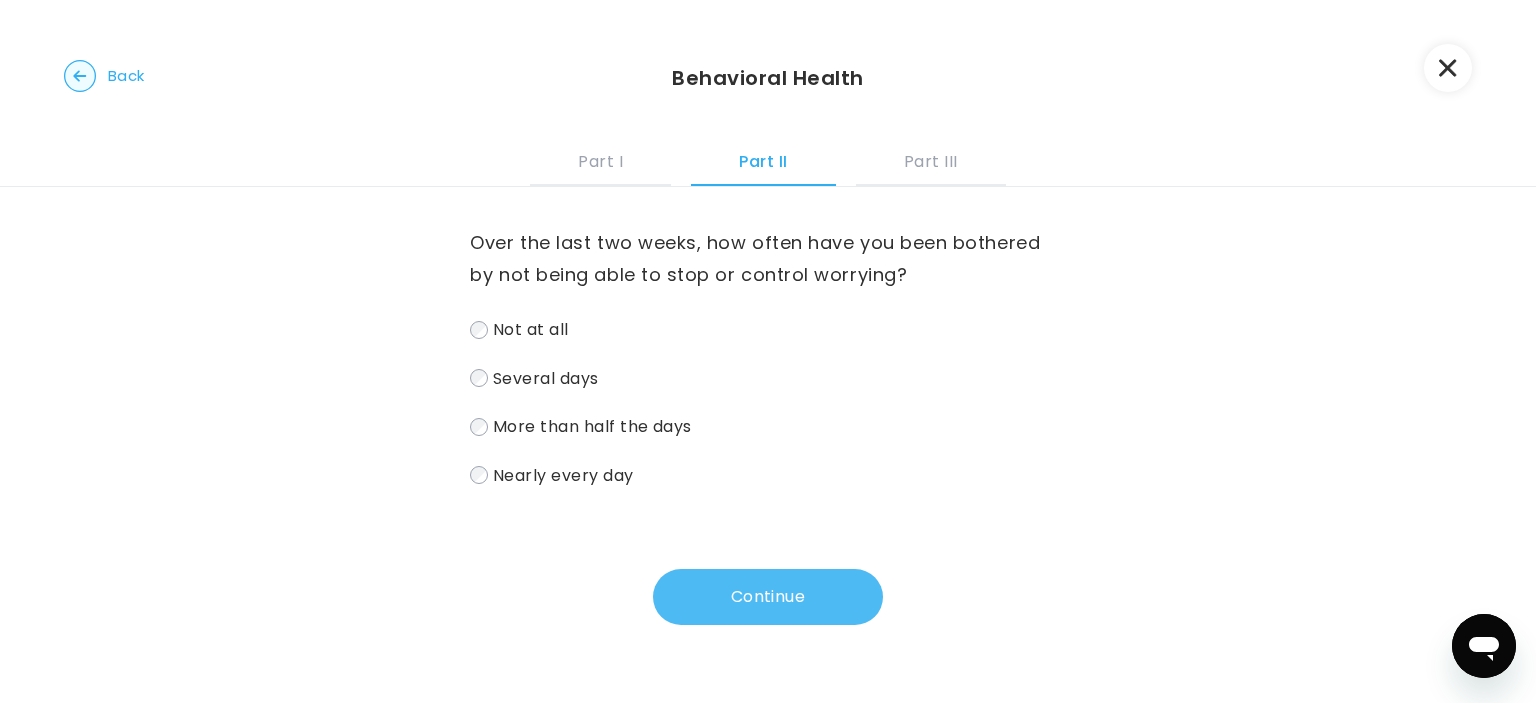 click on "Continue" at bounding box center (768, 597) 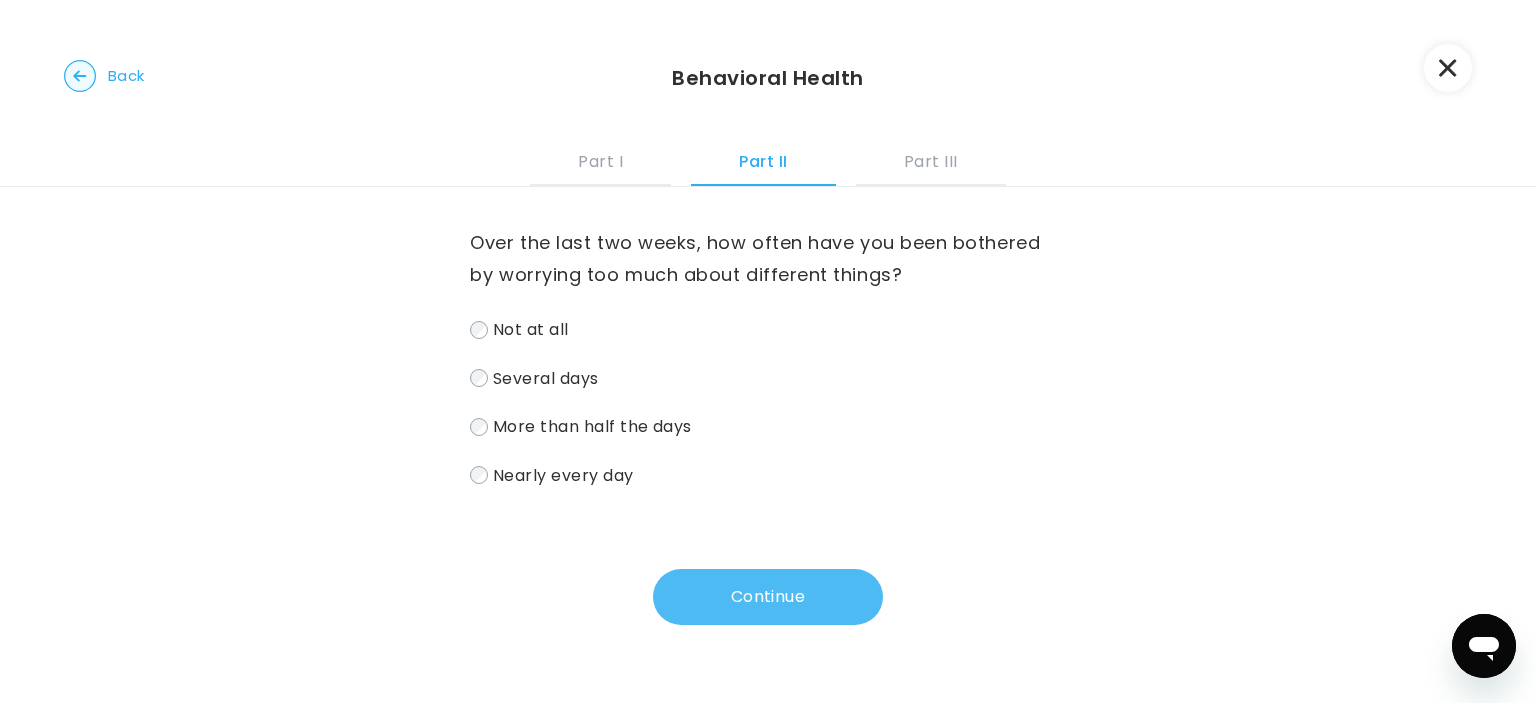 click on "Continue" at bounding box center (768, 597) 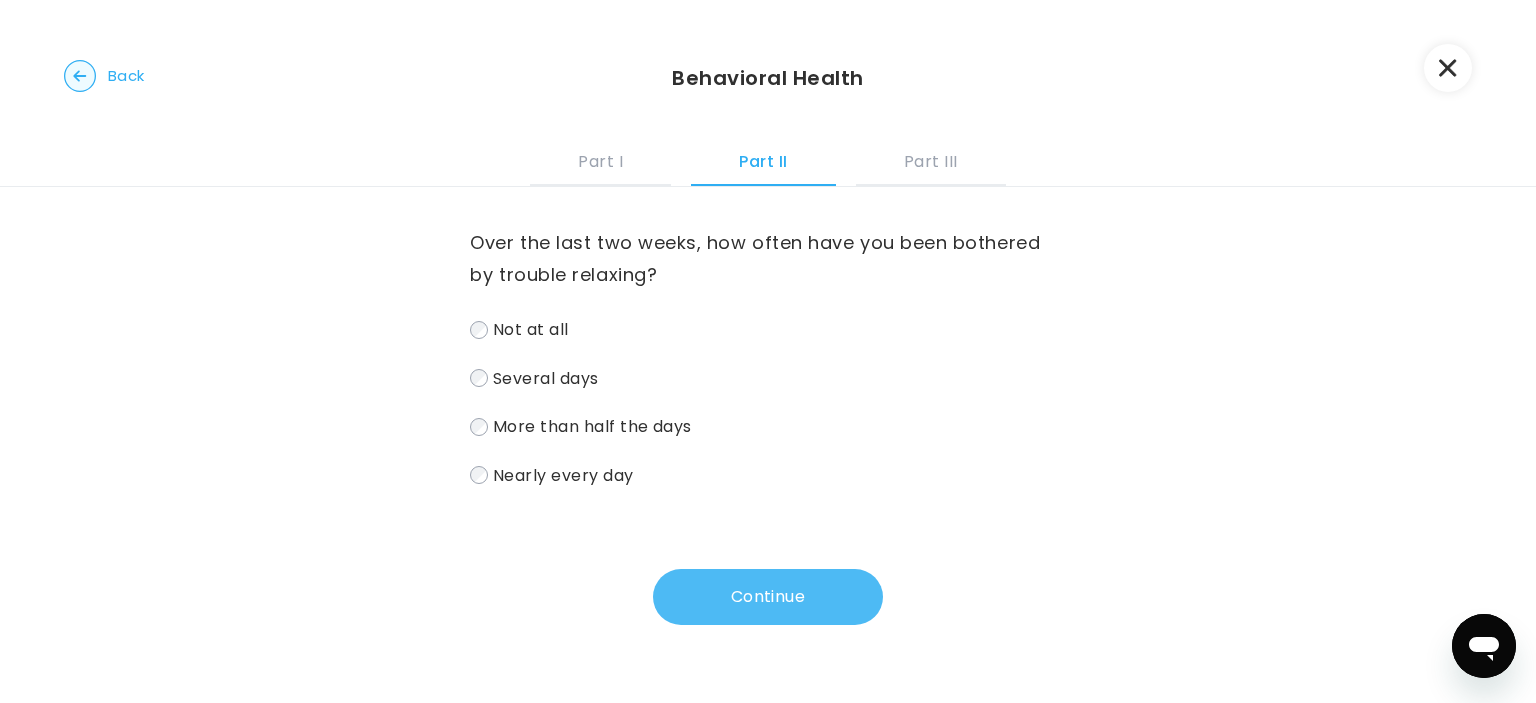 click on "Continue" at bounding box center (768, 597) 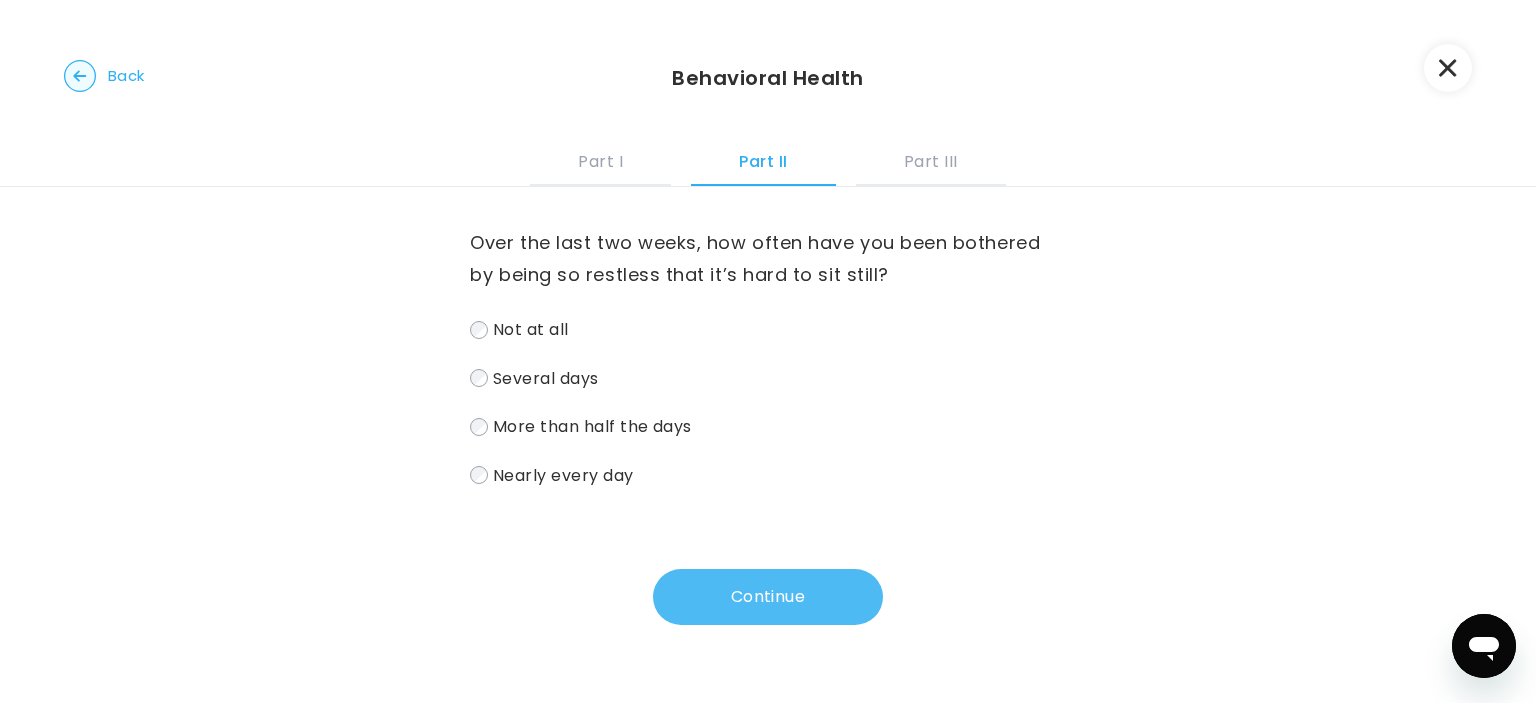click on "Continue" at bounding box center [768, 597] 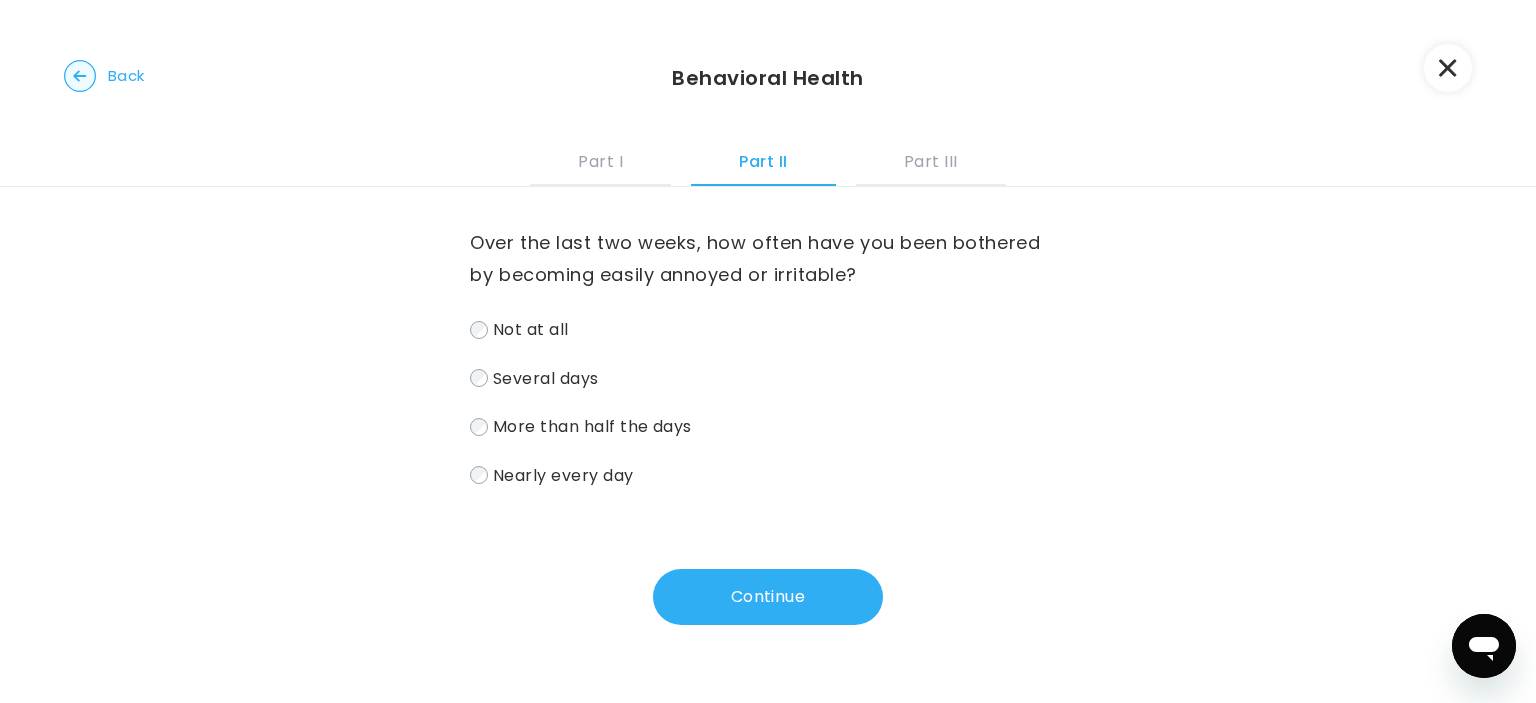 click on "Continue" at bounding box center (767, 597) 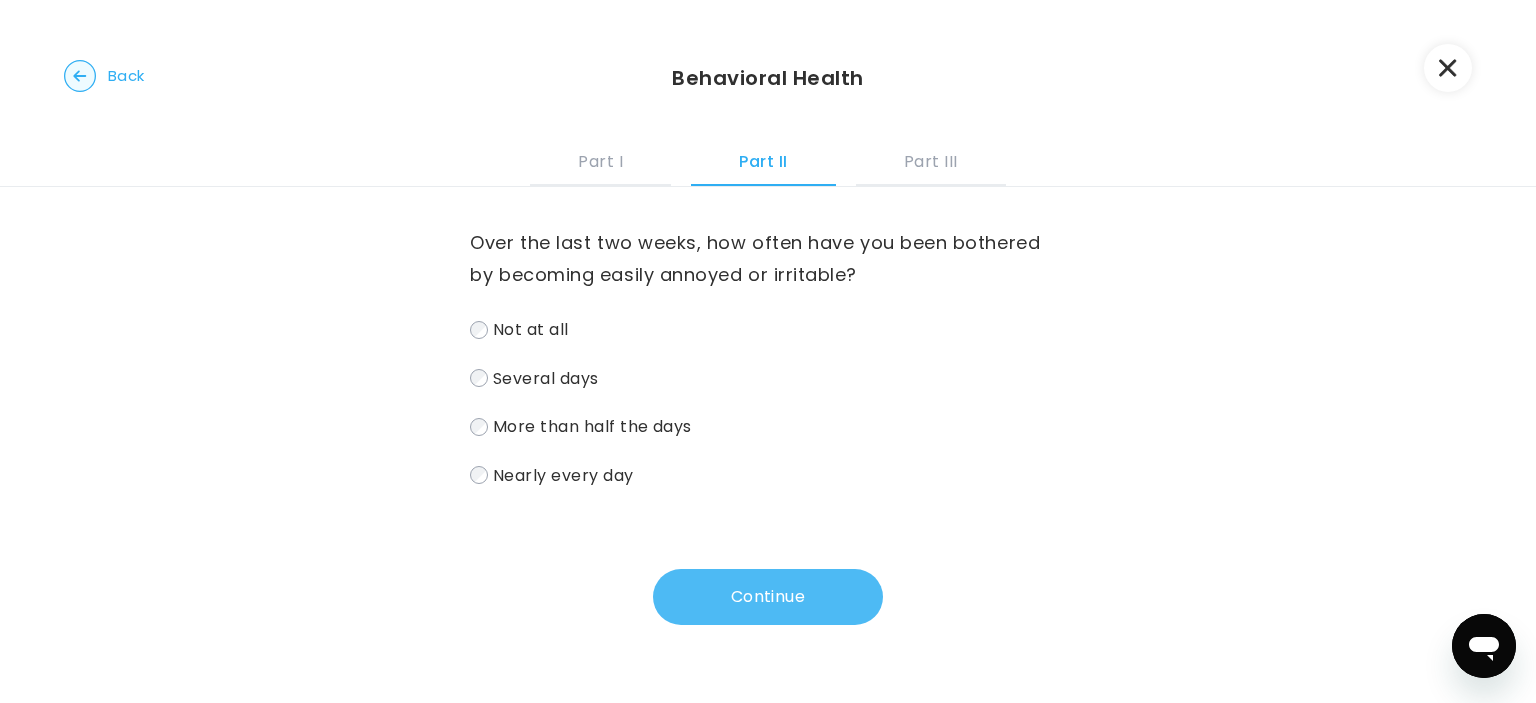 click on "Continue" at bounding box center [768, 597] 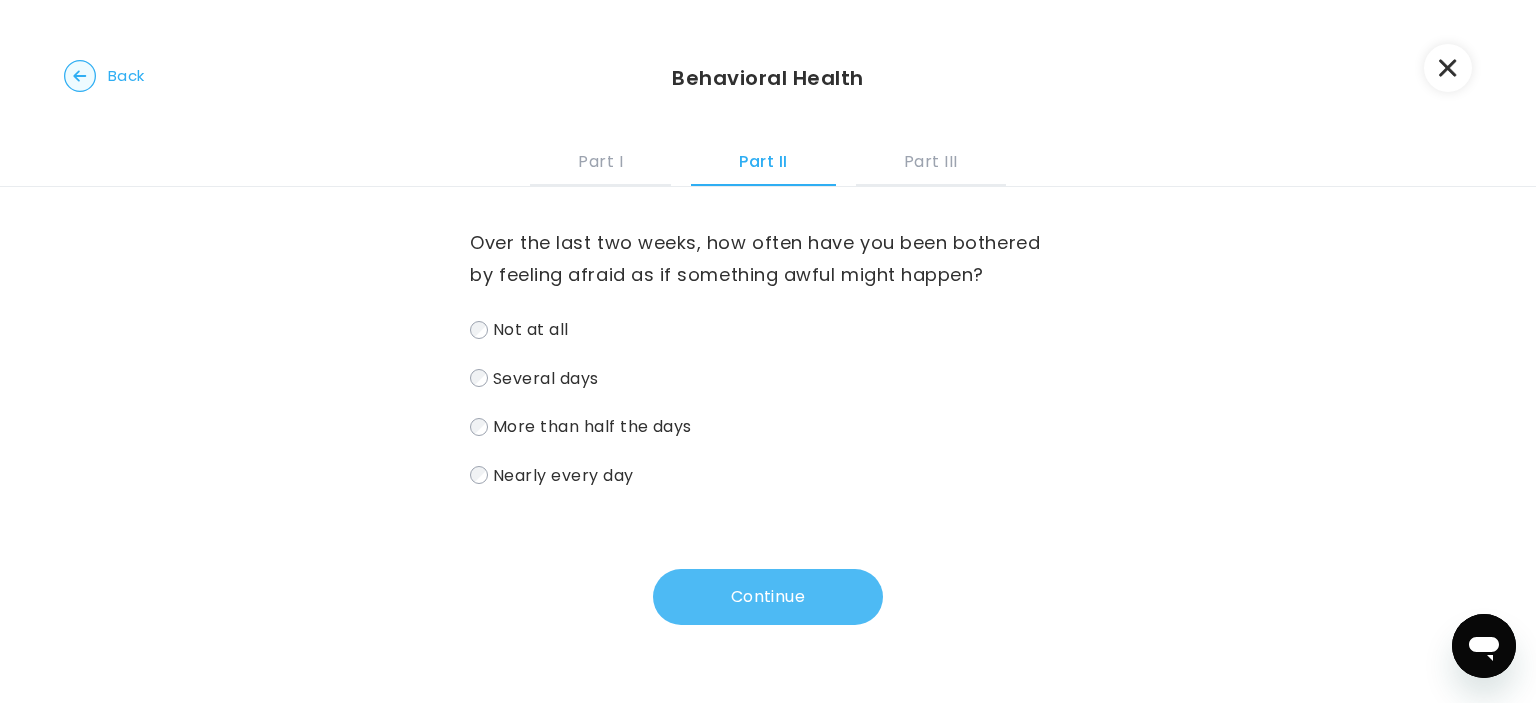 click on "Continue" at bounding box center (768, 597) 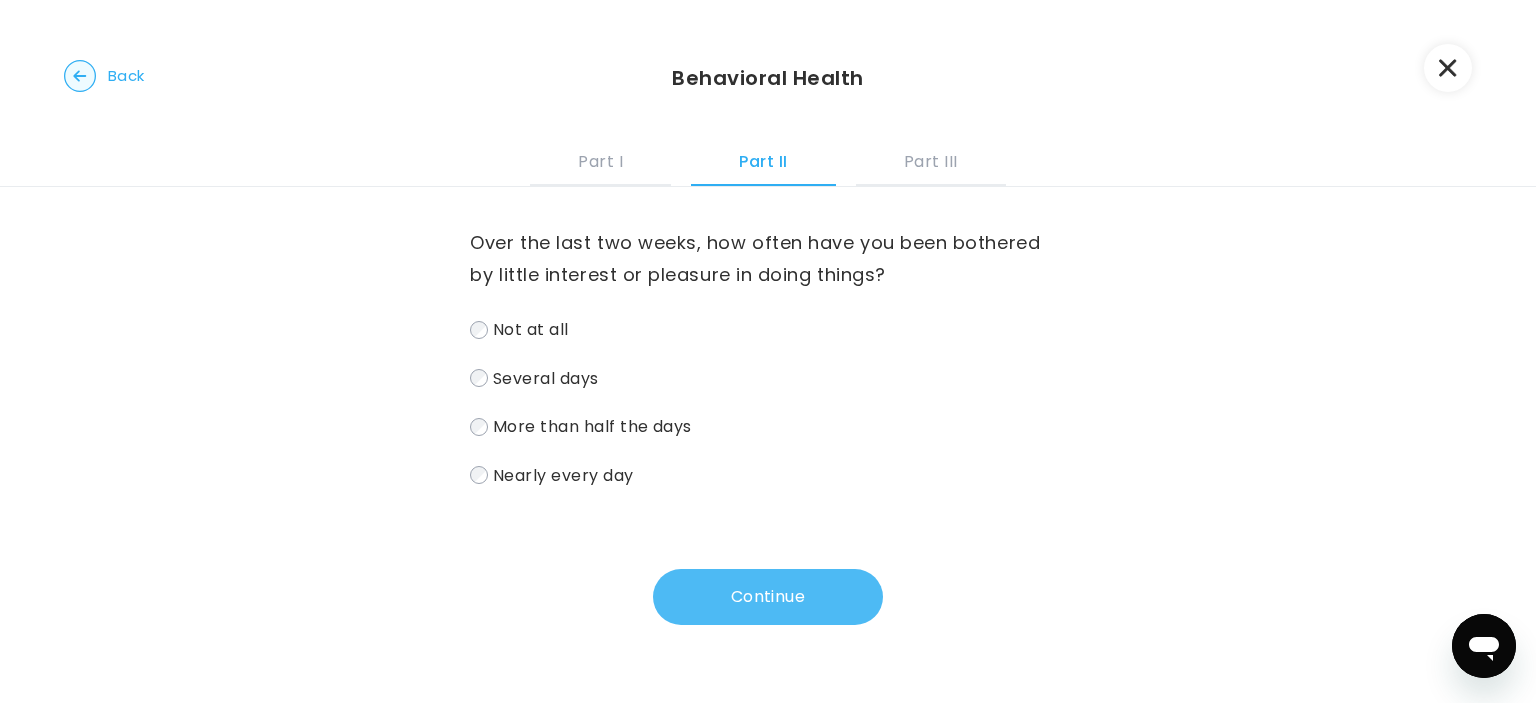 click on "Continue" at bounding box center (768, 597) 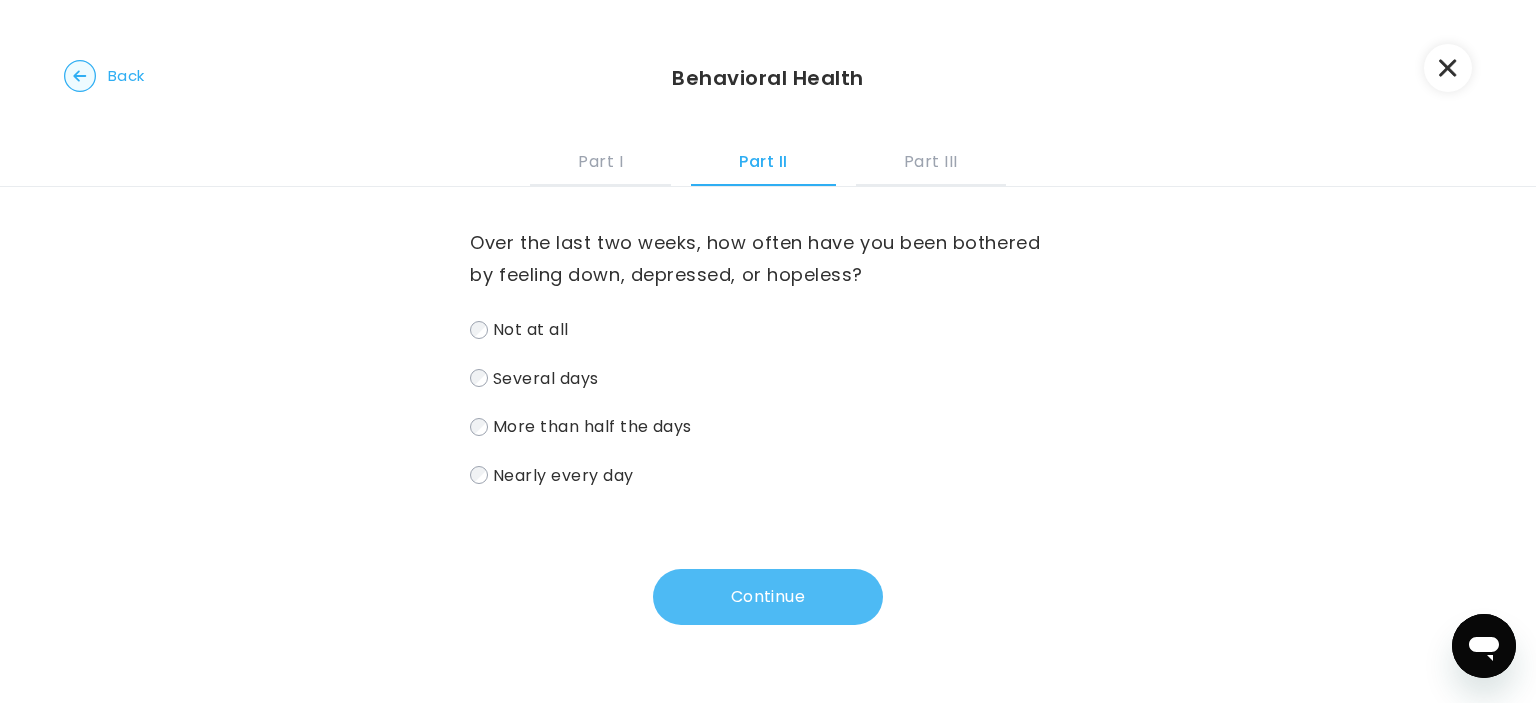 click on "Continue" at bounding box center [768, 597] 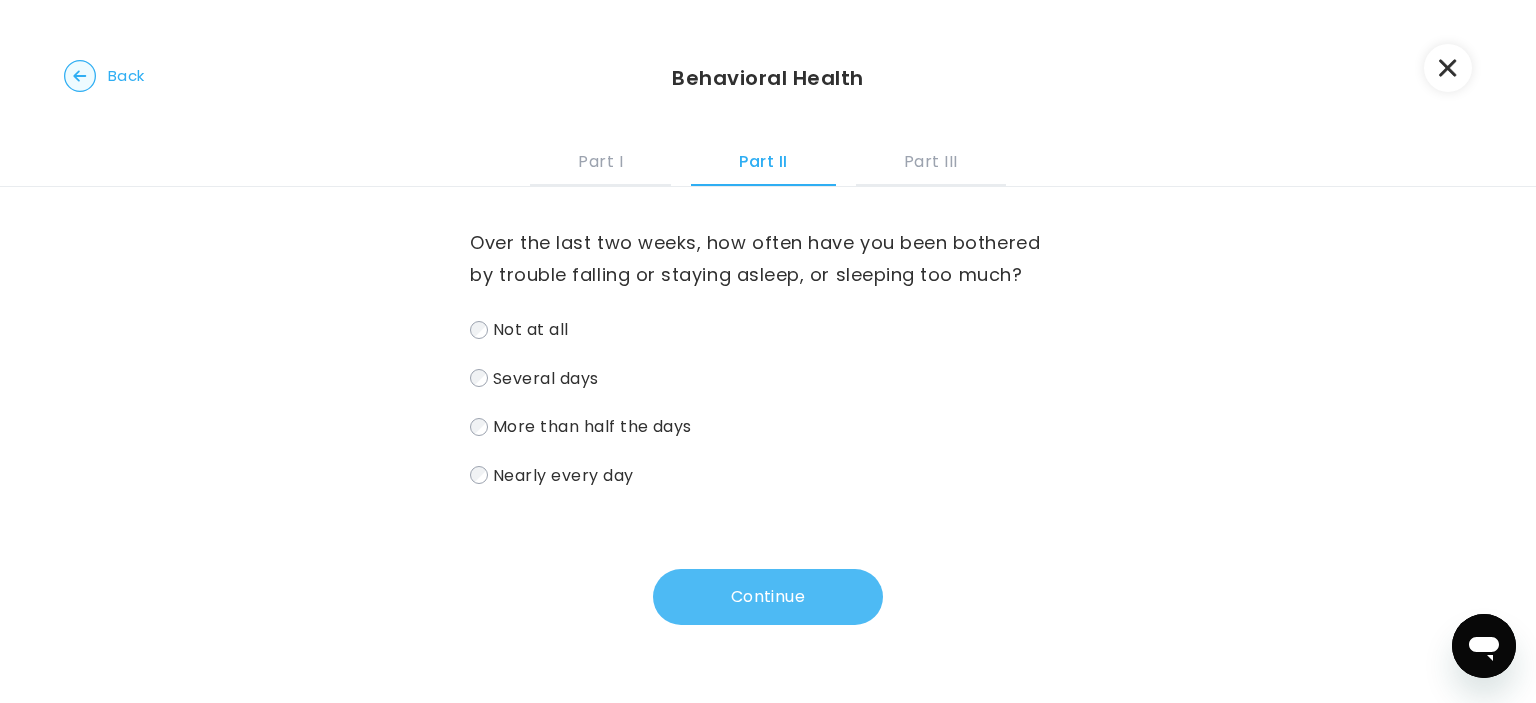 click on "Continue" at bounding box center (768, 597) 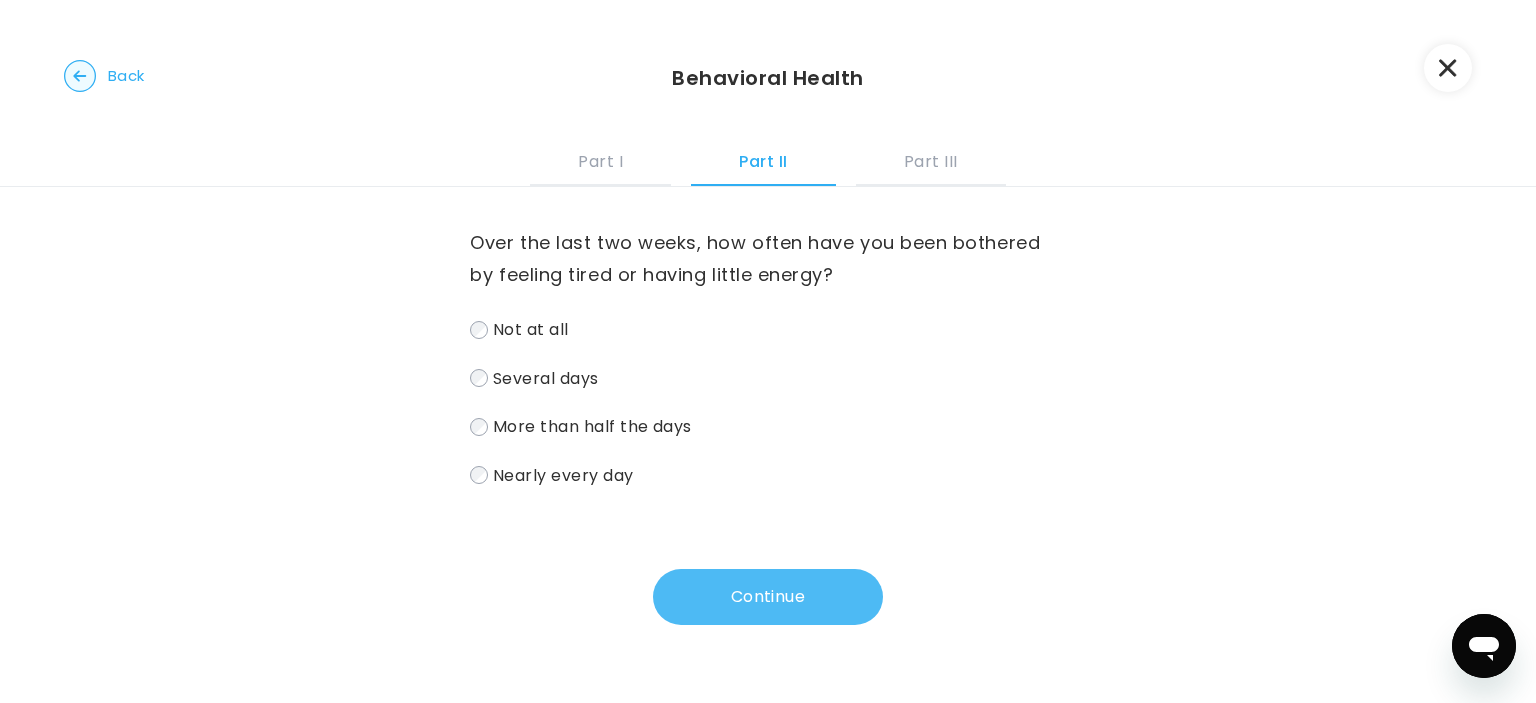 click on "Continue" at bounding box center [768, 597] 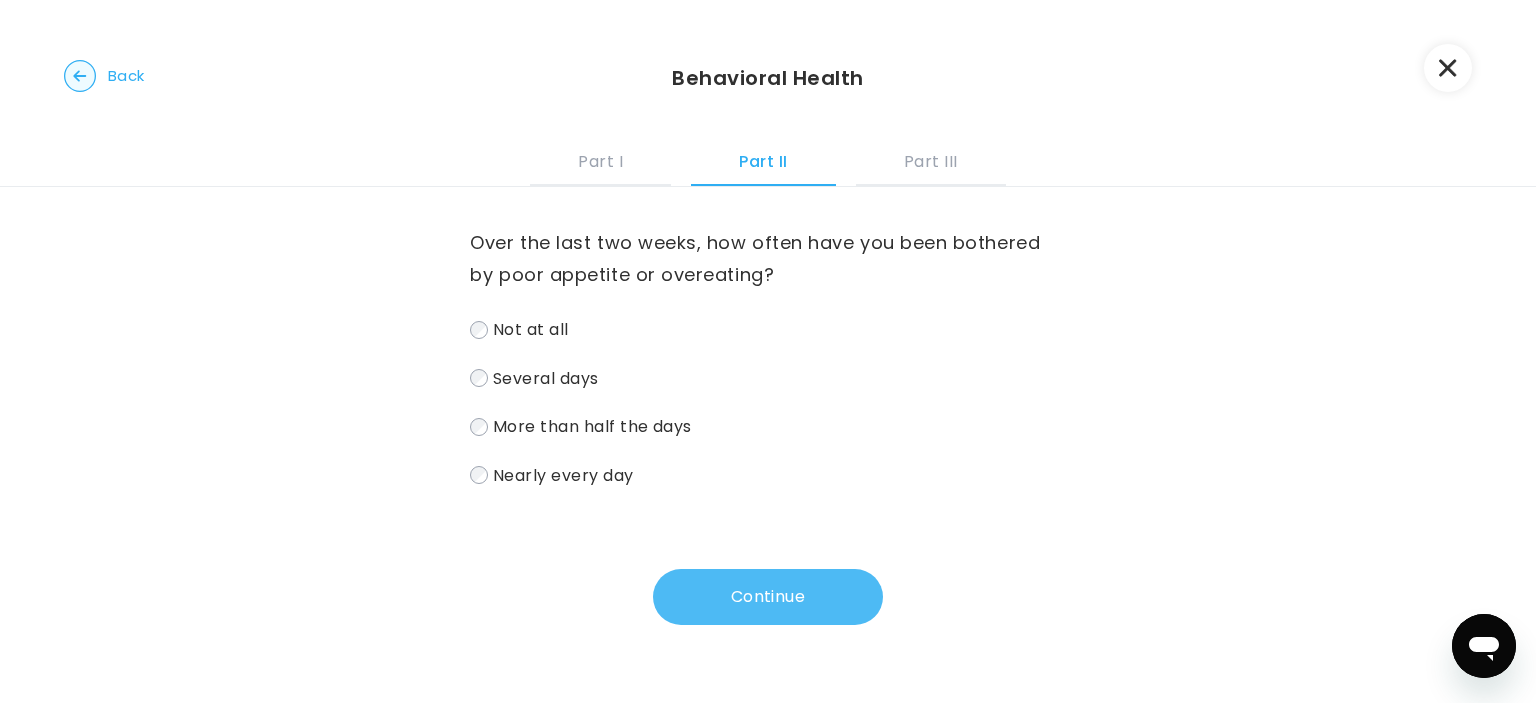 click on "Continue" at bounding box center (768, 597) 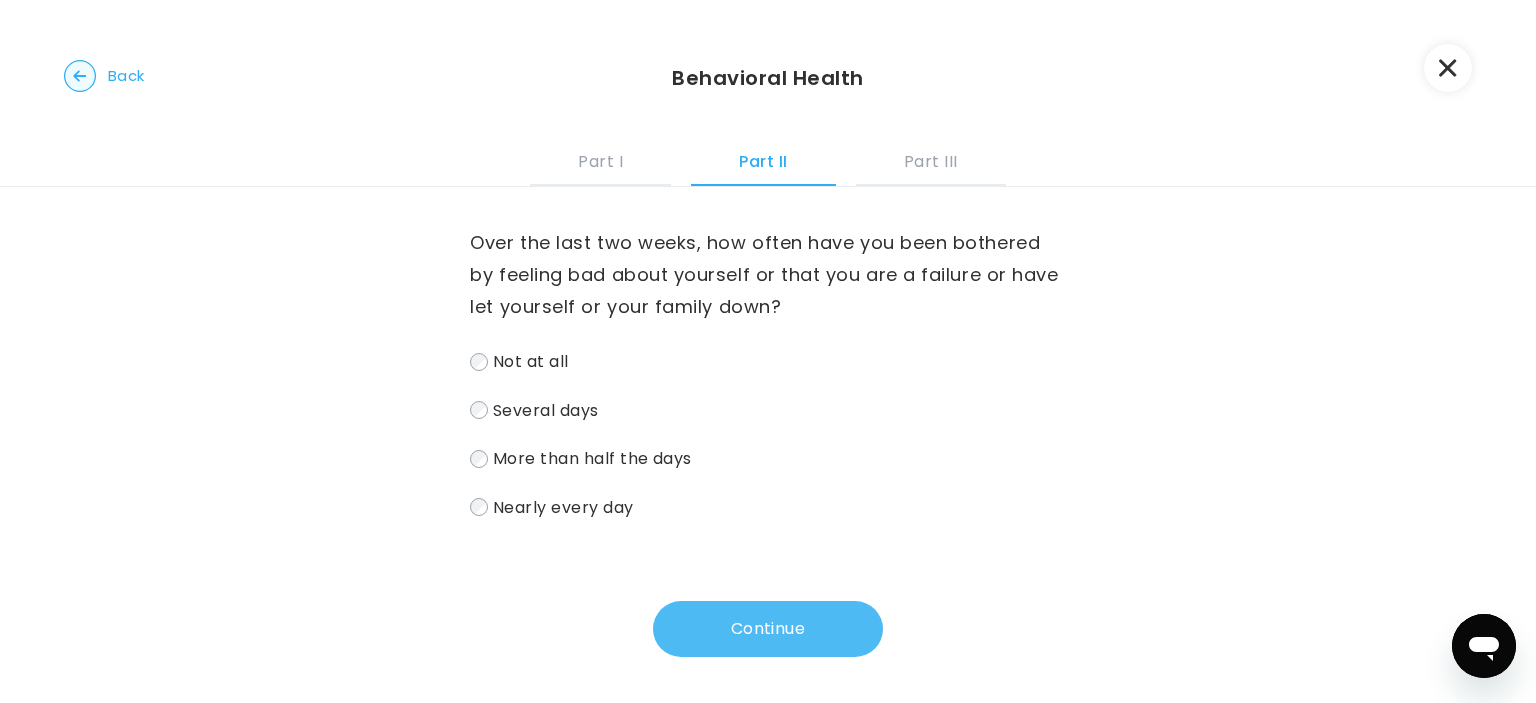click on "Continue" at bounding box center [768, 629] 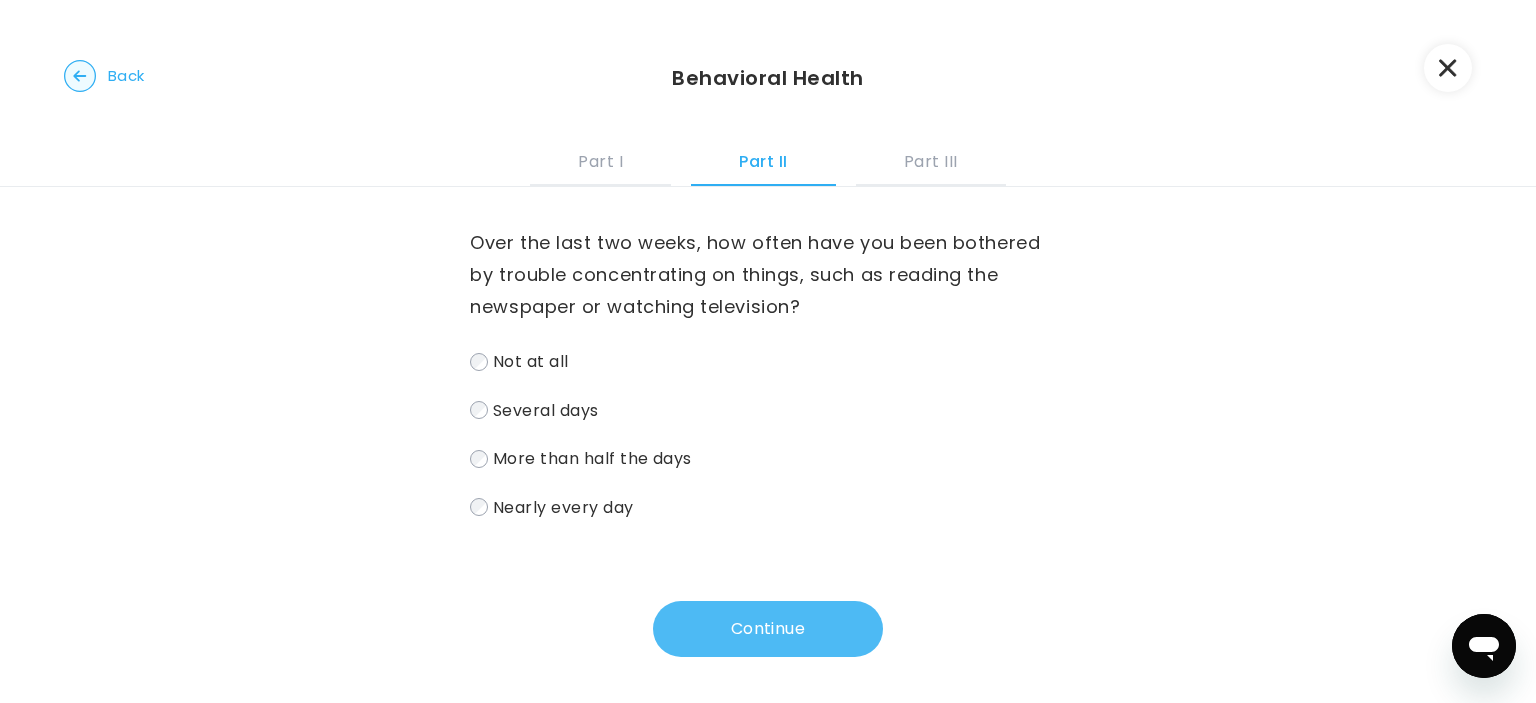 click on "Continue" at bounding box center [768, 629] 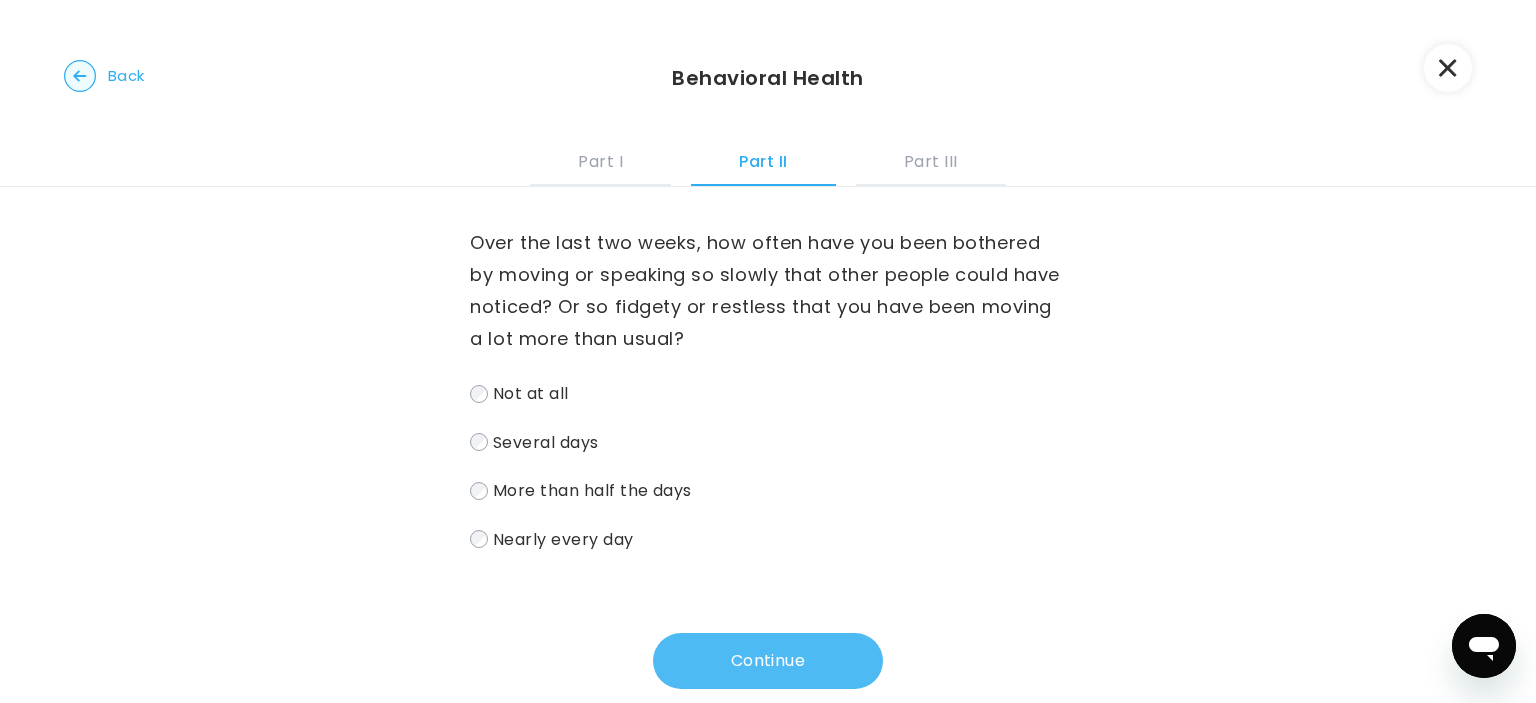 click on "Continue" at bounding box center [768, 661] 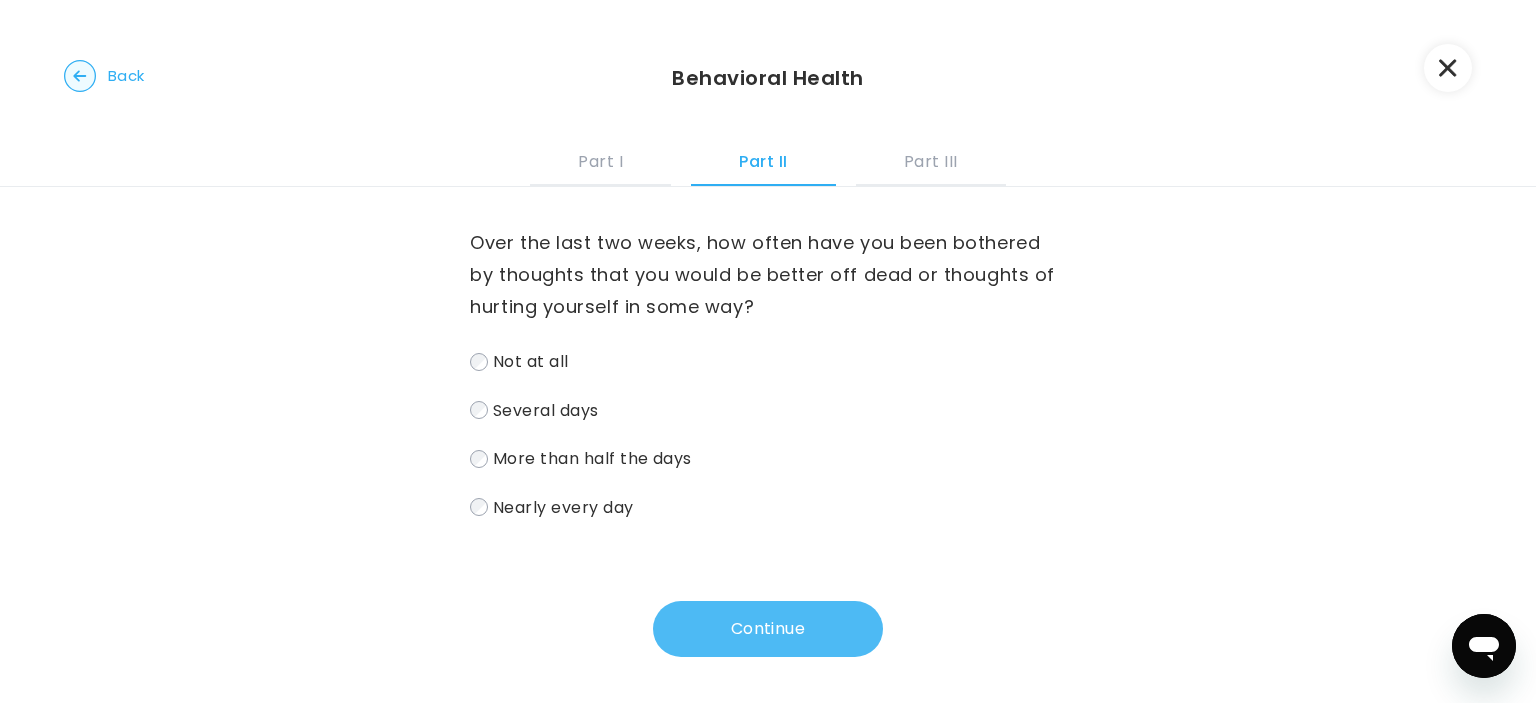 click on "Continue" at bounding box center (768, 629) 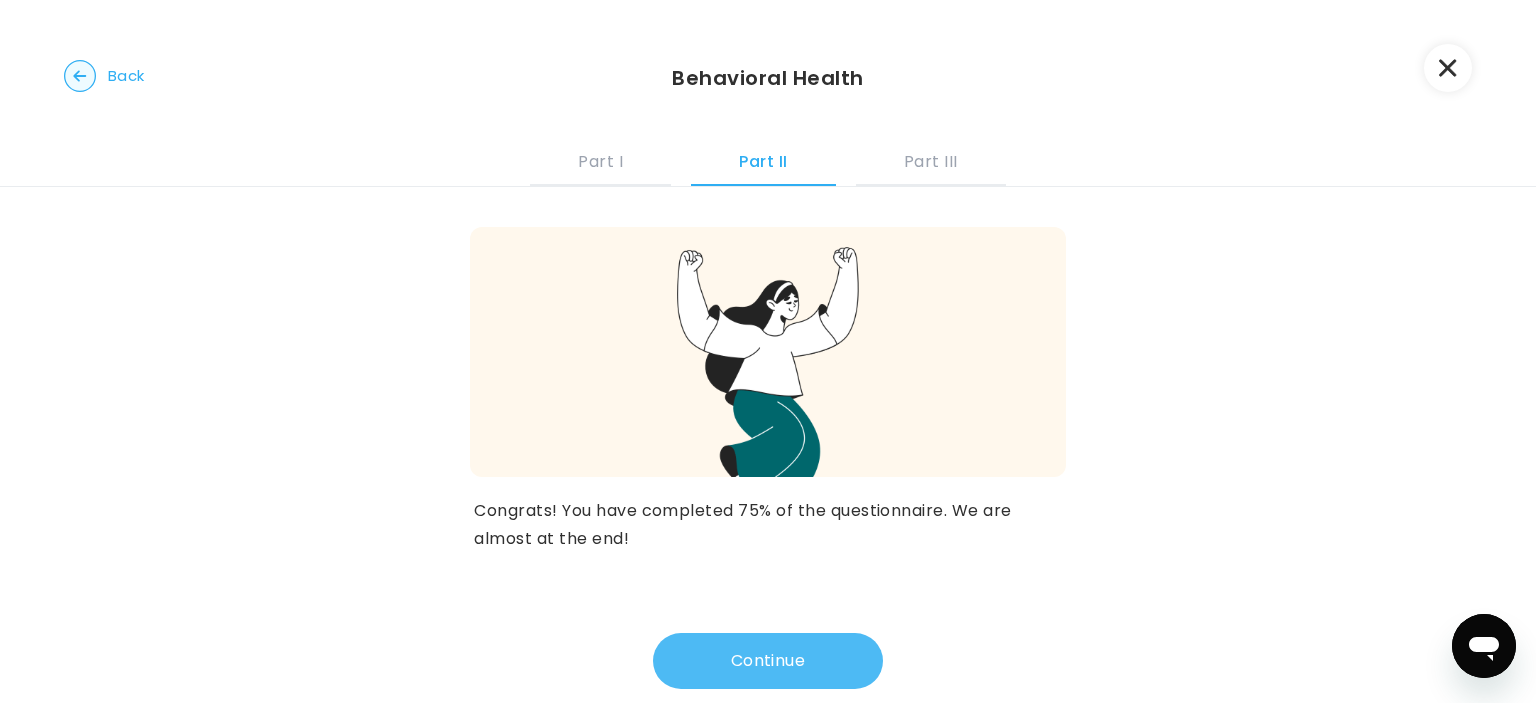 click on "Continue" at bounding box center (768, 661) 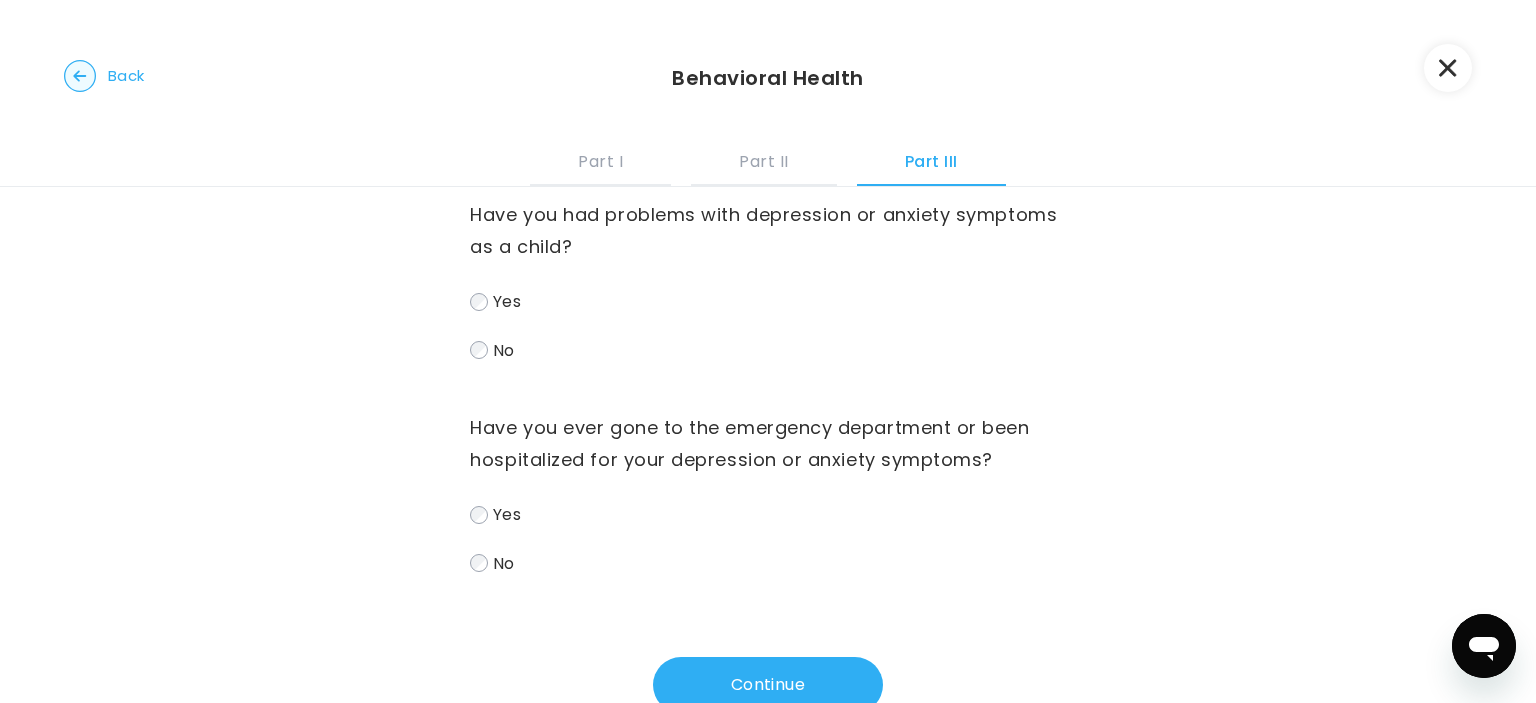 scroll, scrollTop: 88, scrollLeft: 0, axis: vertical 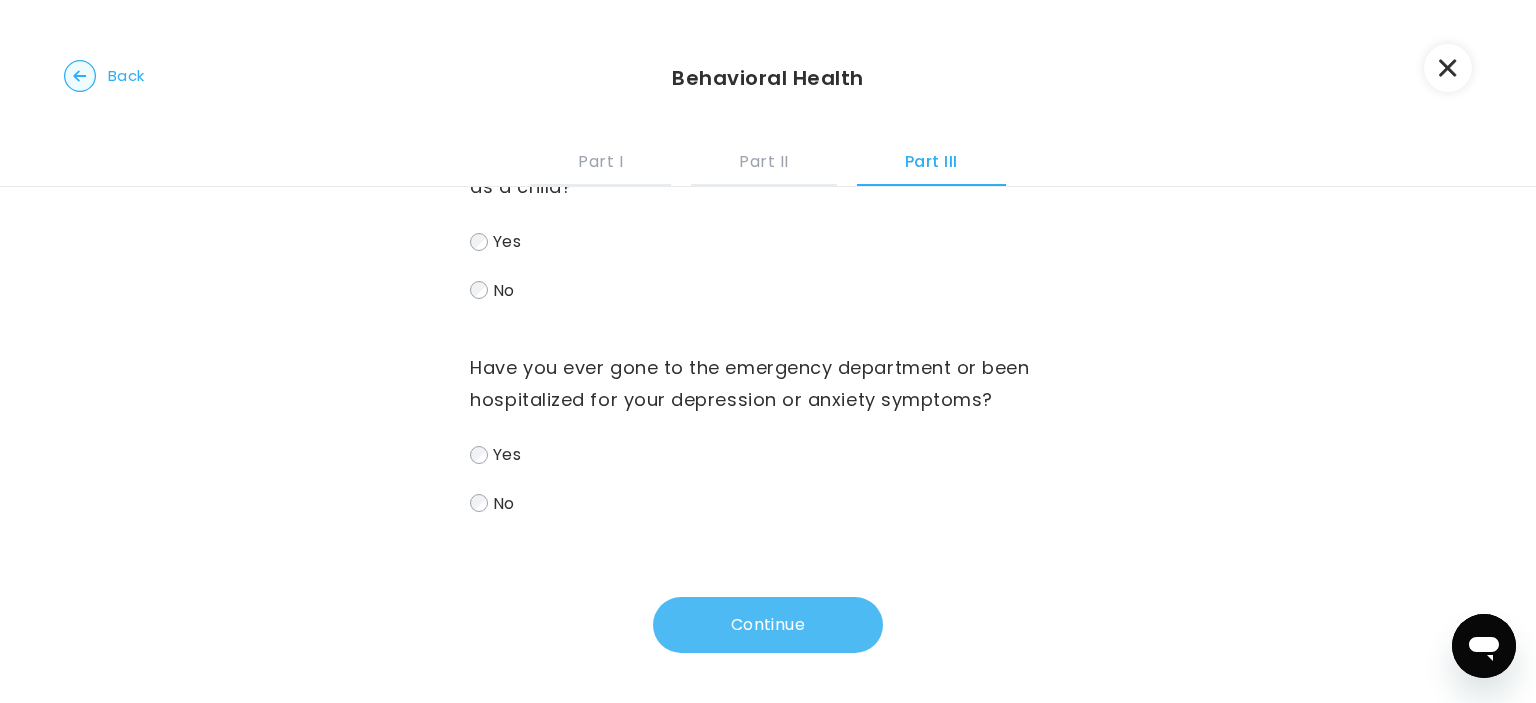 click on "Continue" at bounding box center [768, 625] 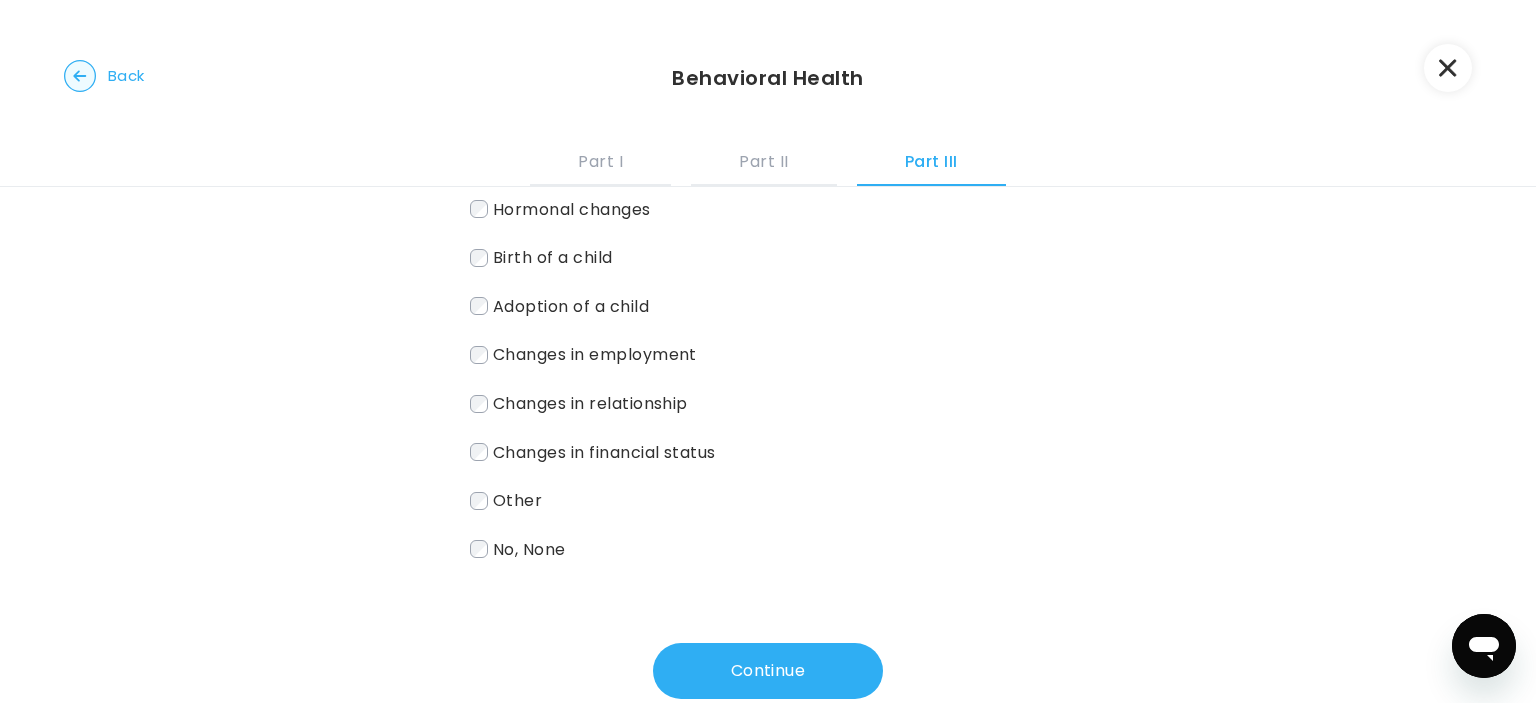 scroll, scrollTop: 200, scrollLeft: 0, axis: vertical 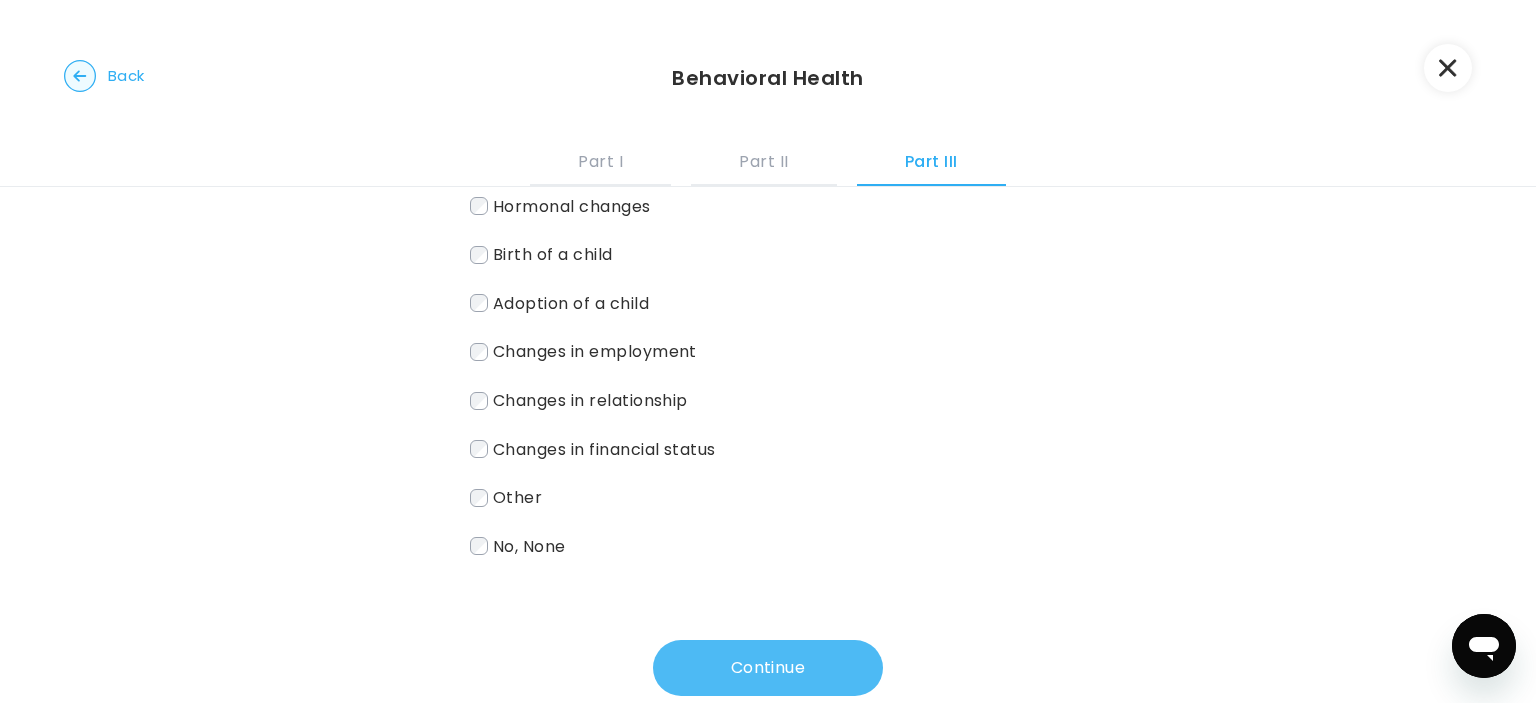 click on "Continue" at bounding box center (768, 668) 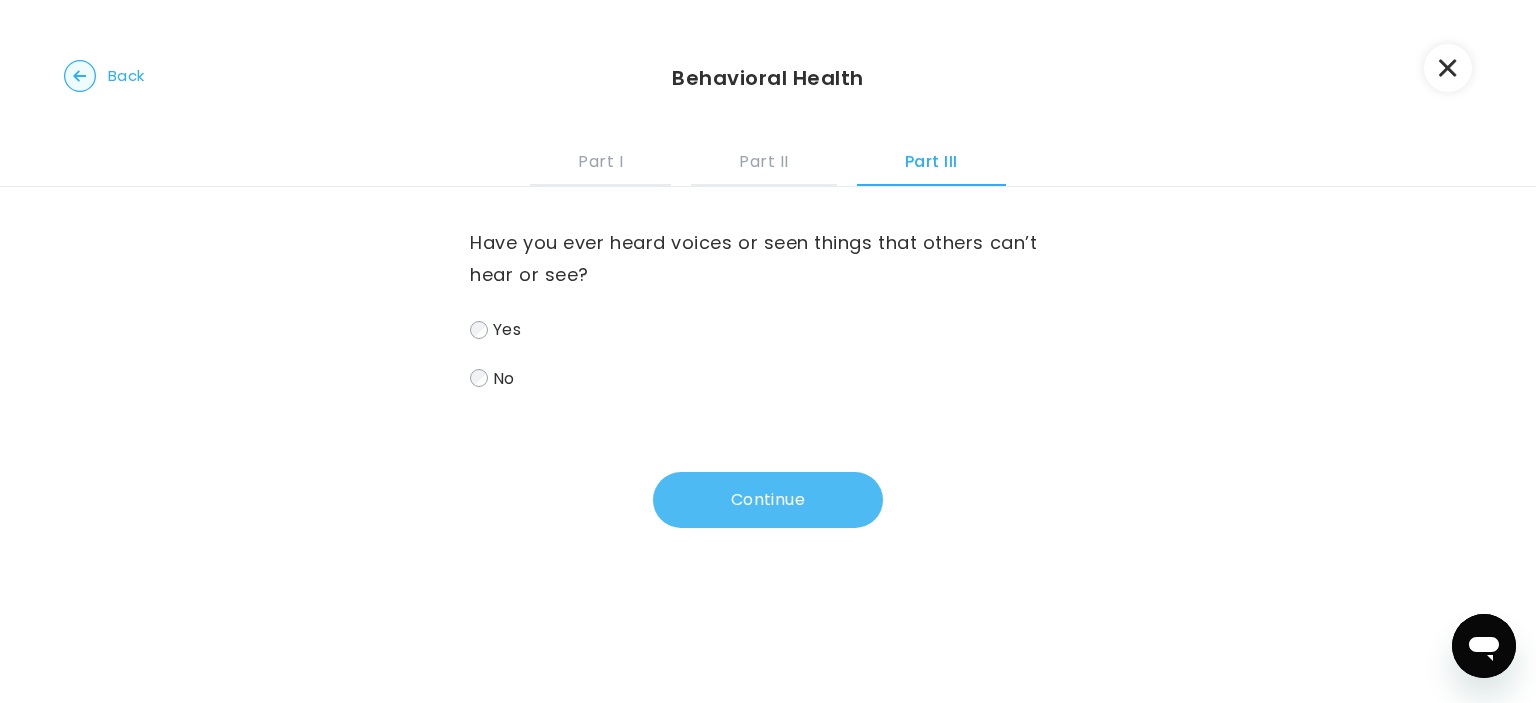 scroll, scrollTop: 0, scrollLeft: 0, axis: both 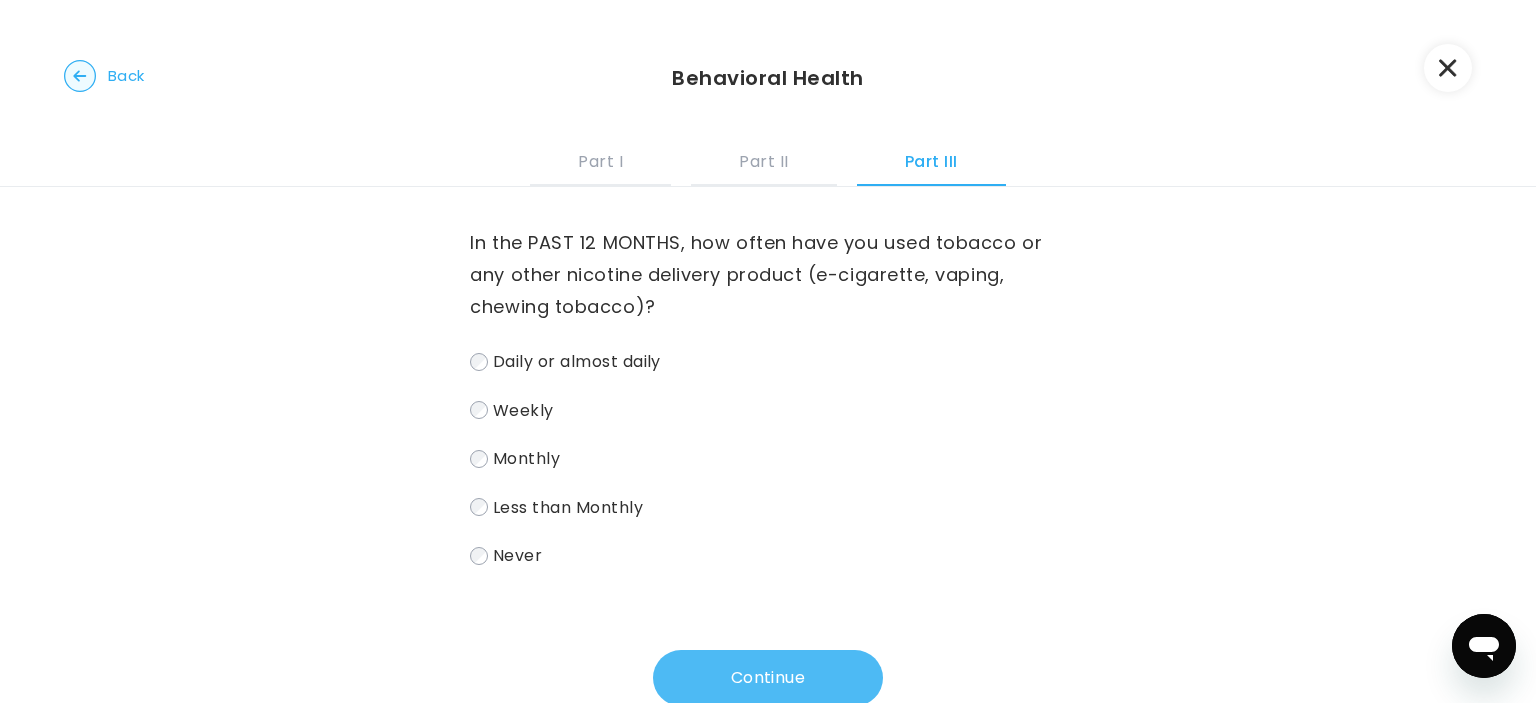 click on "Continue" at bounding box center [768, 678] 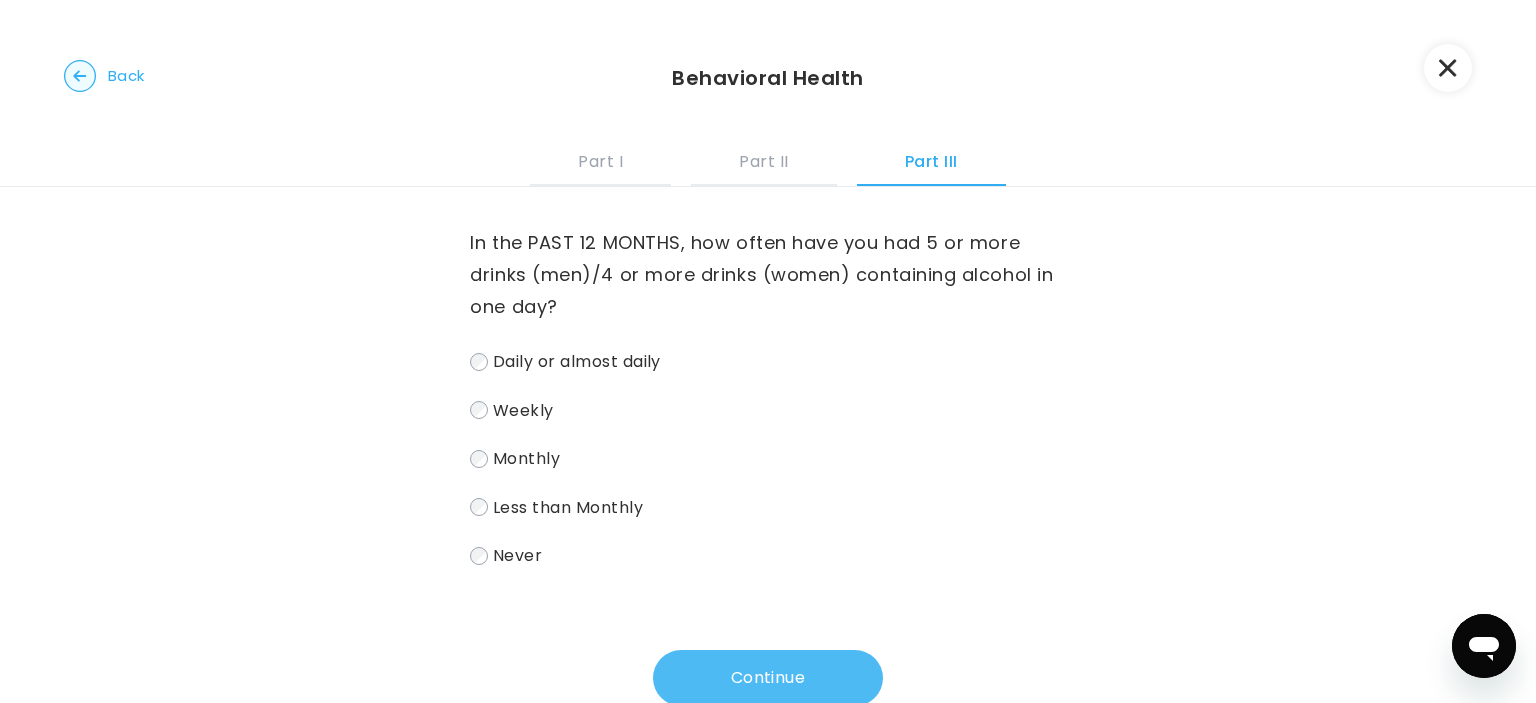 click on "Continue" at bounding box center (768, 678) 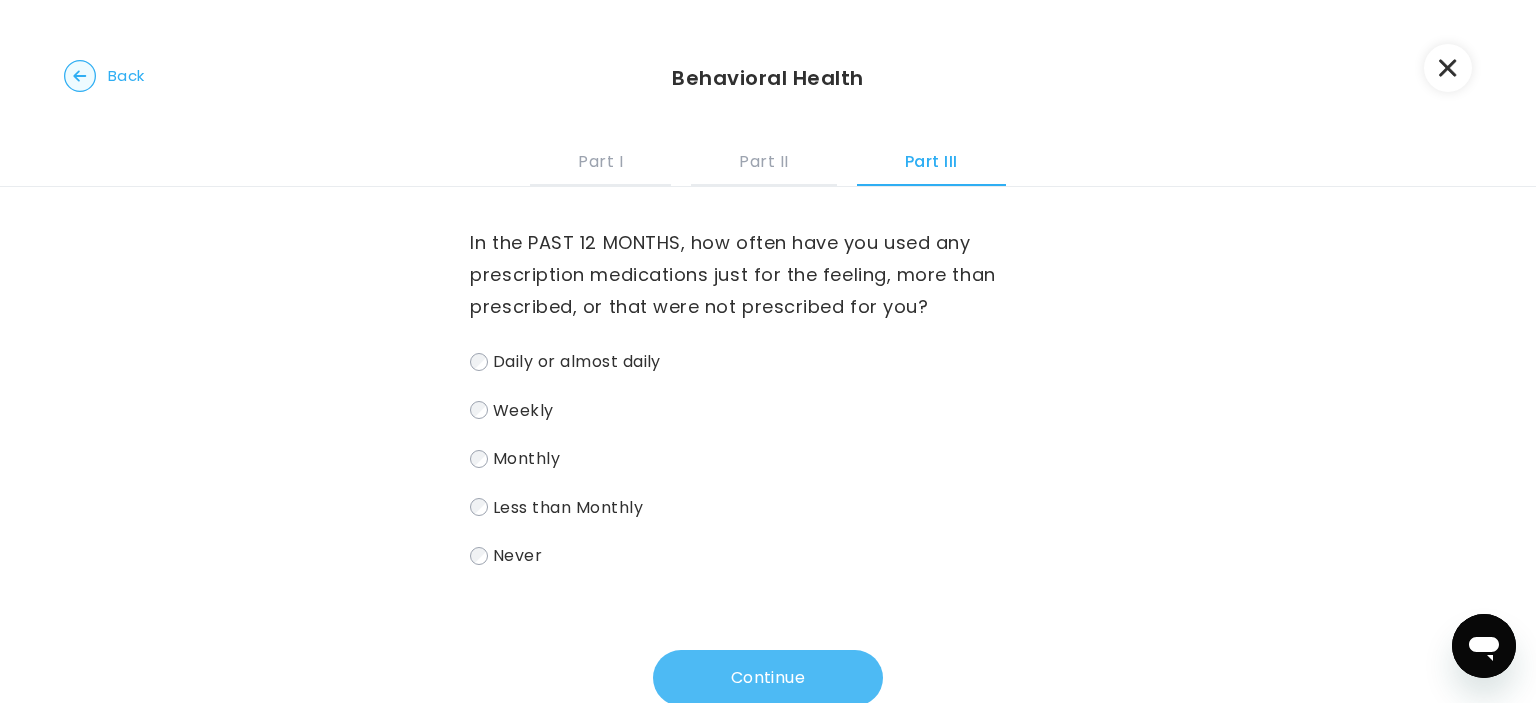 click on "Continue" at bounding box center [768, 678] 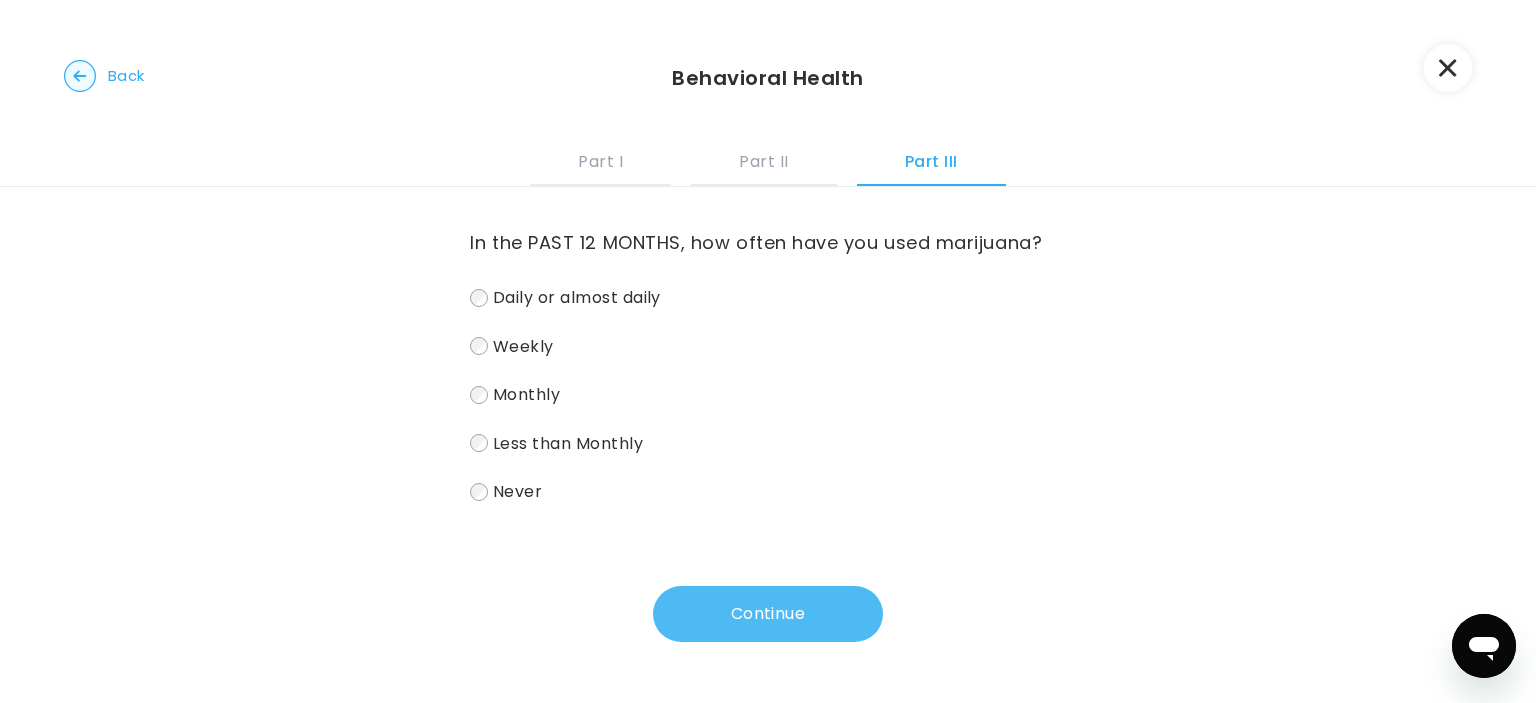 click on "Continue" at bounding box center (768, 614) 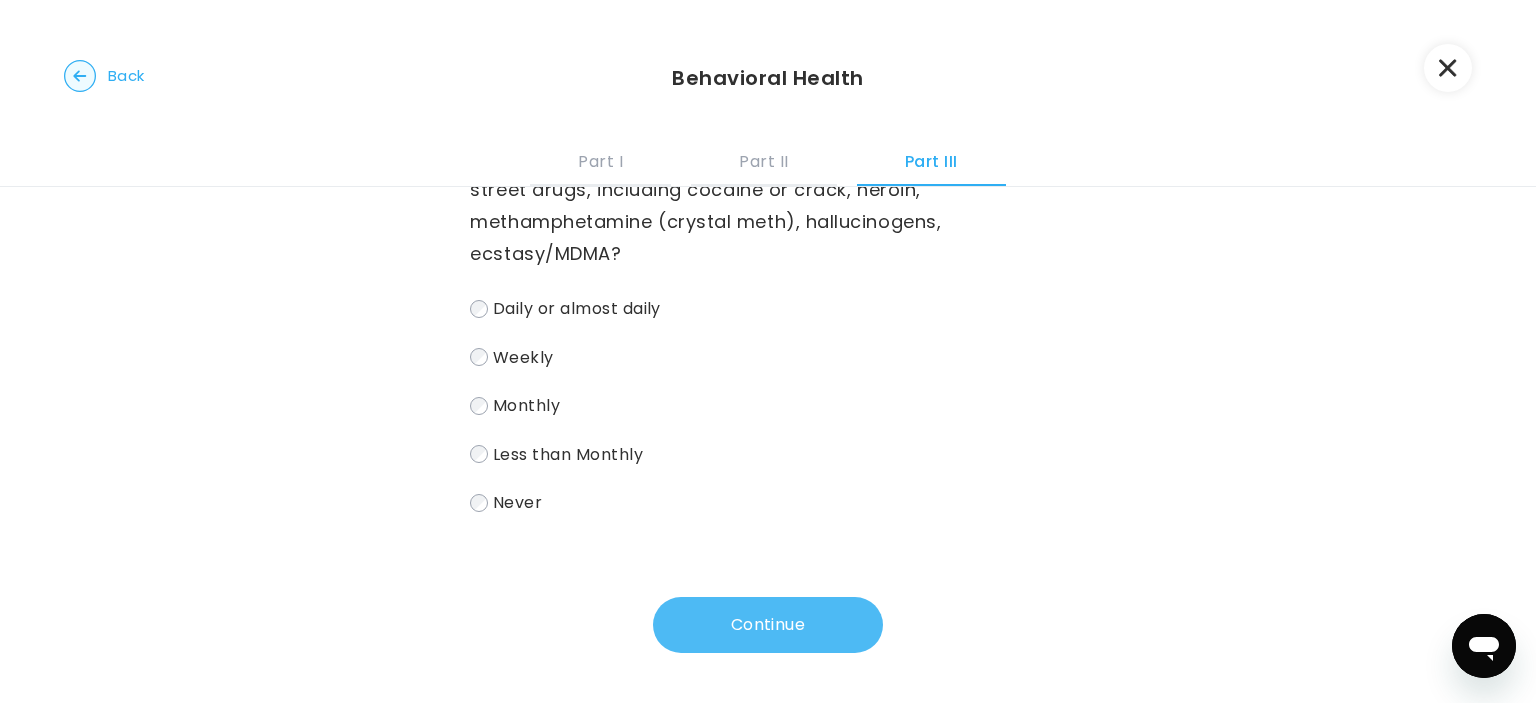 click on "Continue" at bounding box center [768, 625] 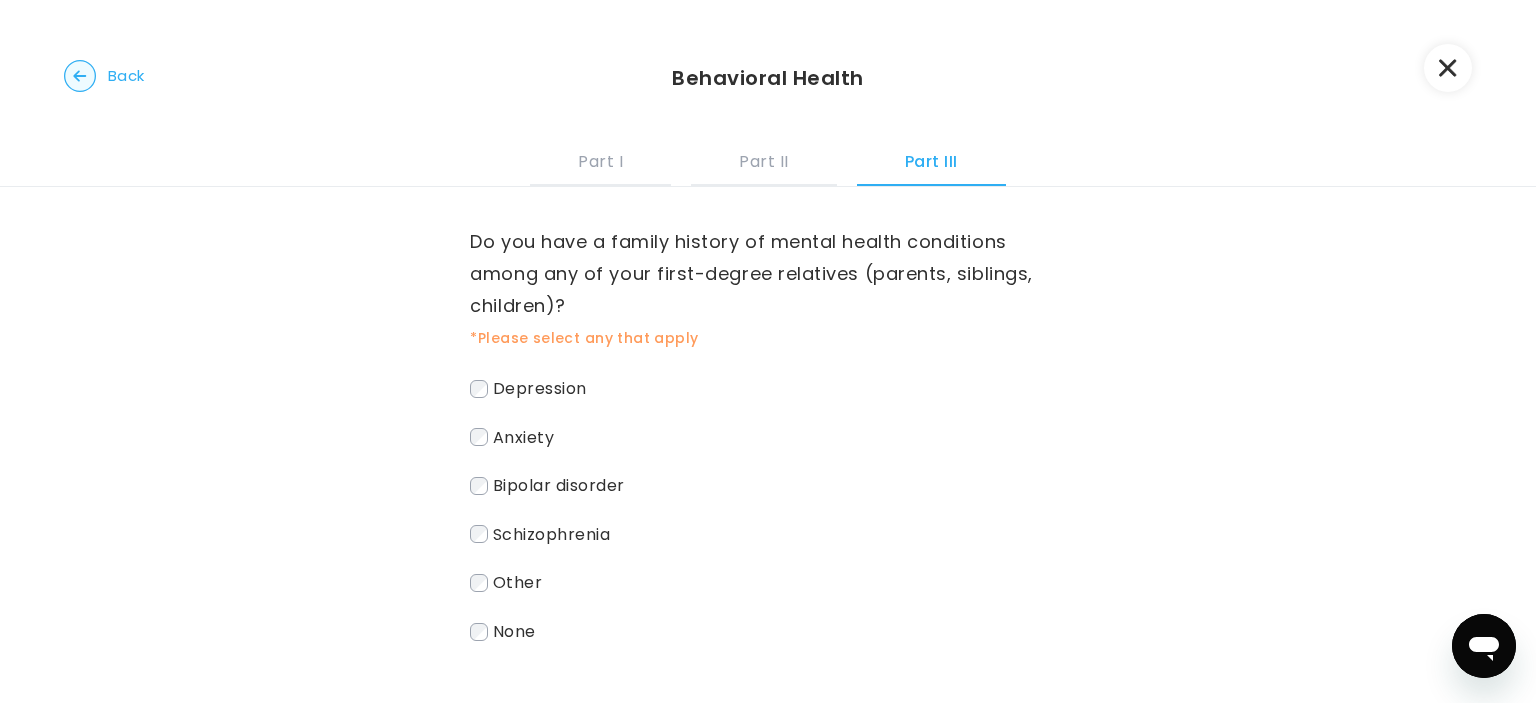 scroll, scrollTop: 0, scrollLeft: 0, axis: both 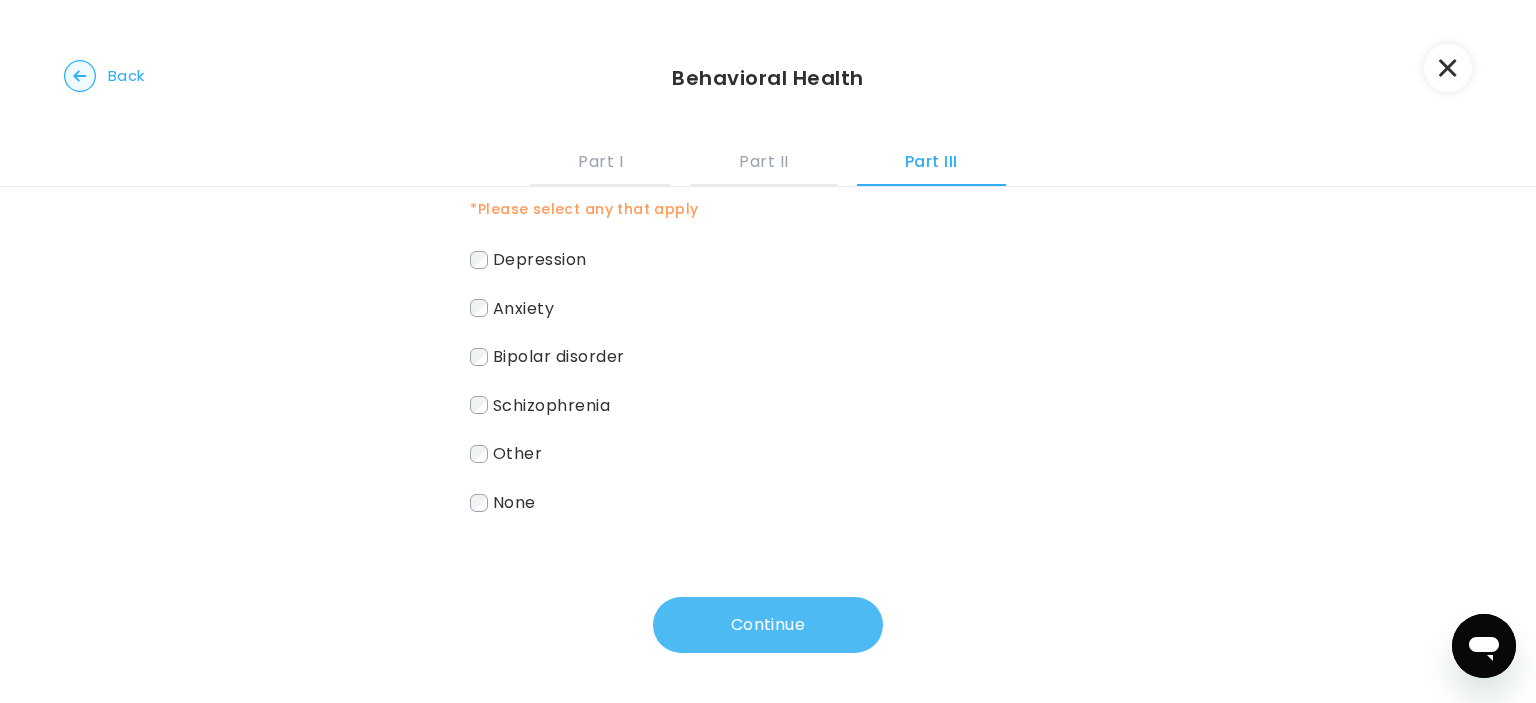 click on "Continue" at bounding box center (768, 625) 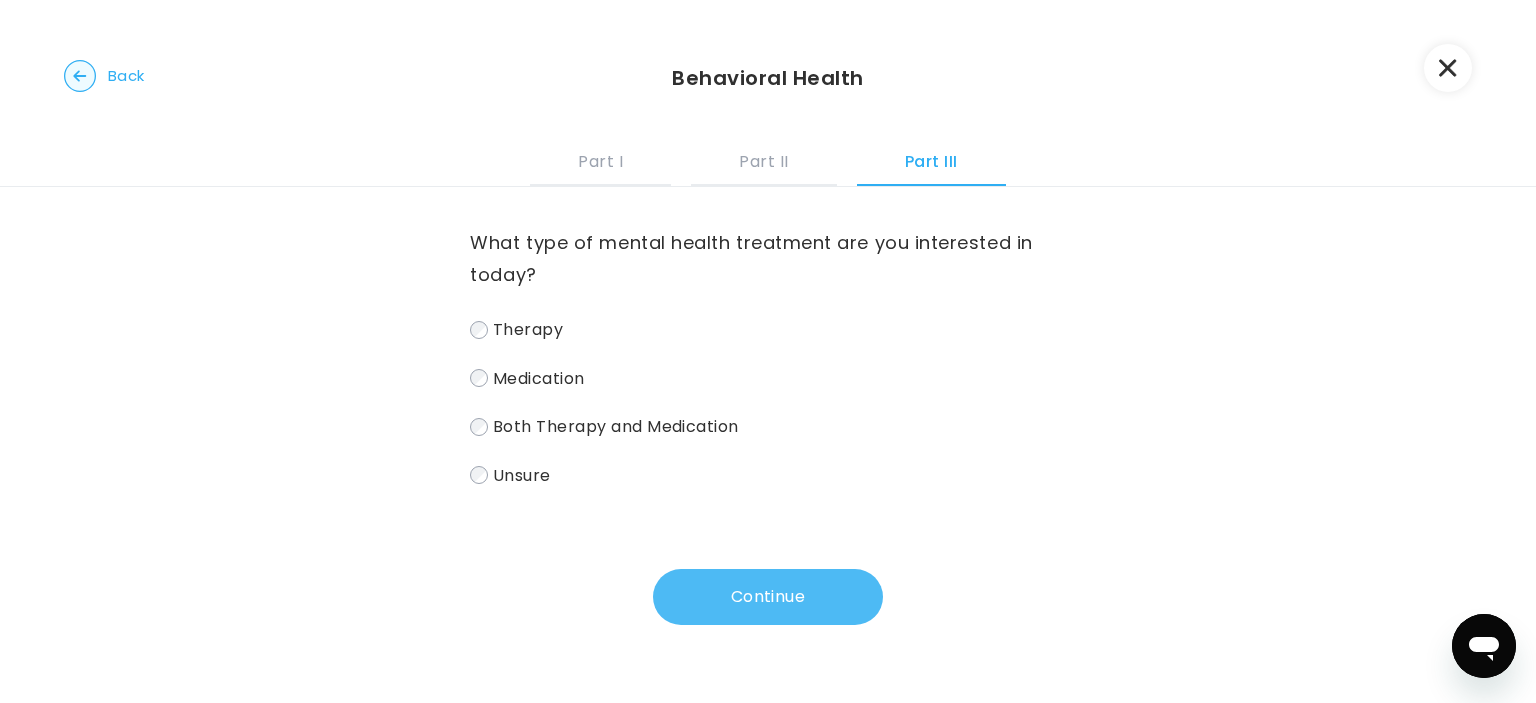 scroll, scrollTop: 0, scrollLeft: 0, axis: both 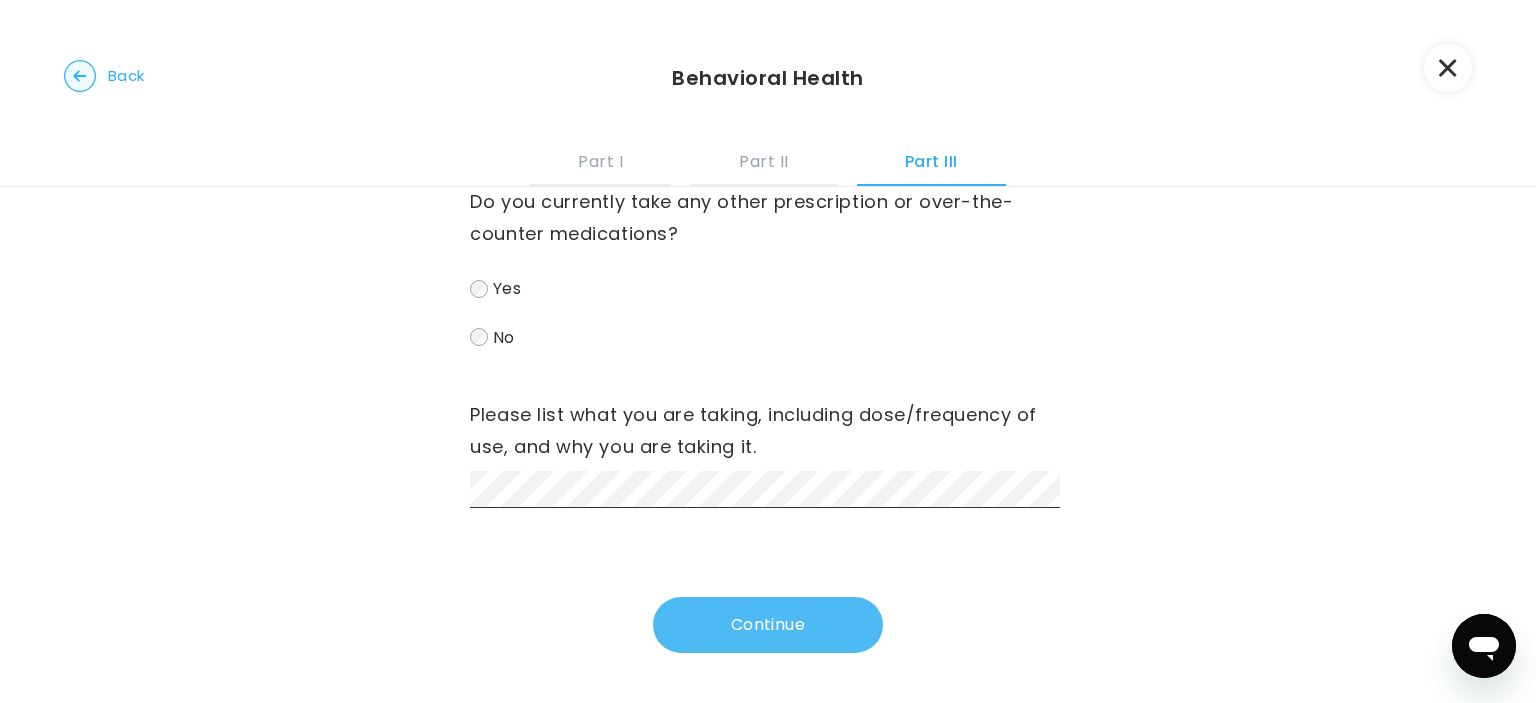 click on "Continue" at bounding box center [768, 625] 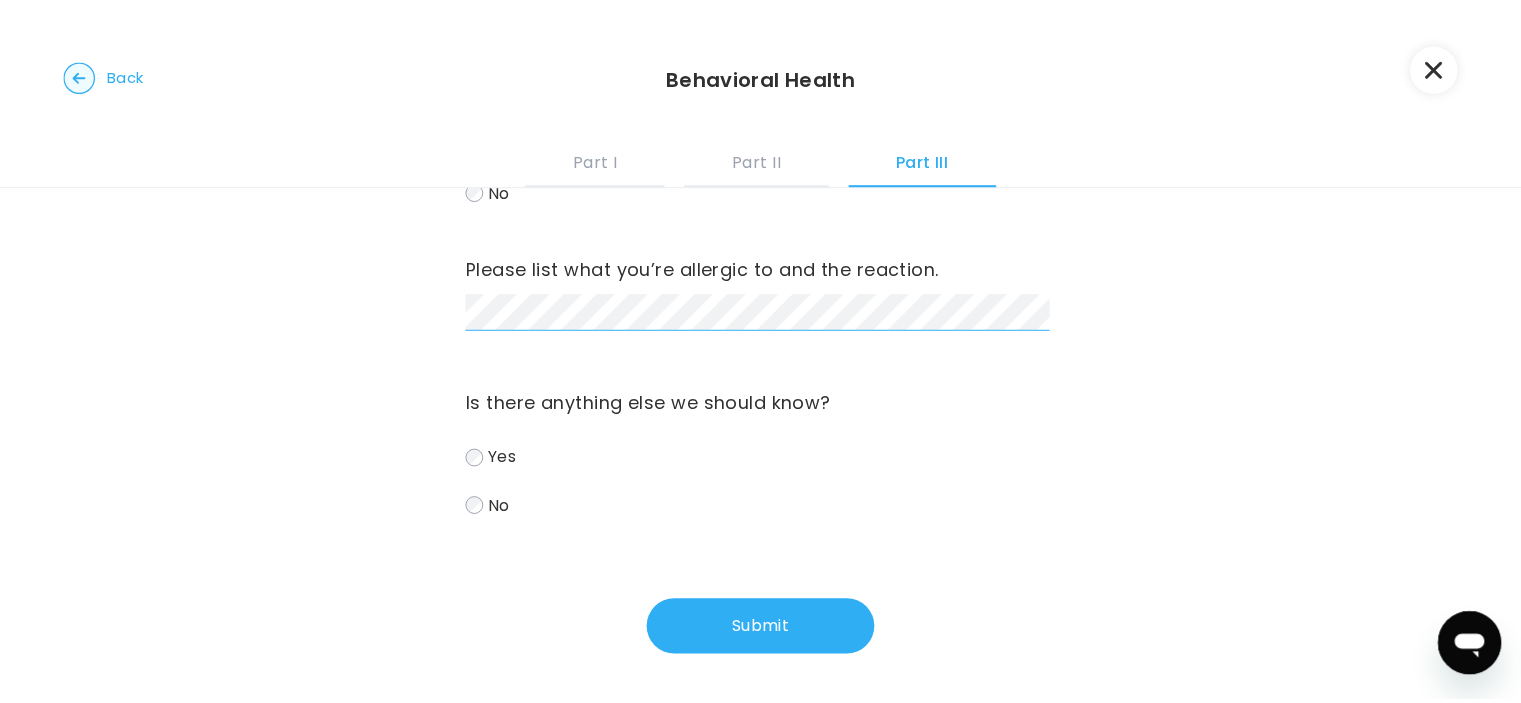 scroll, scrollTop: 158, scrollLeft: 0, axis: vertical 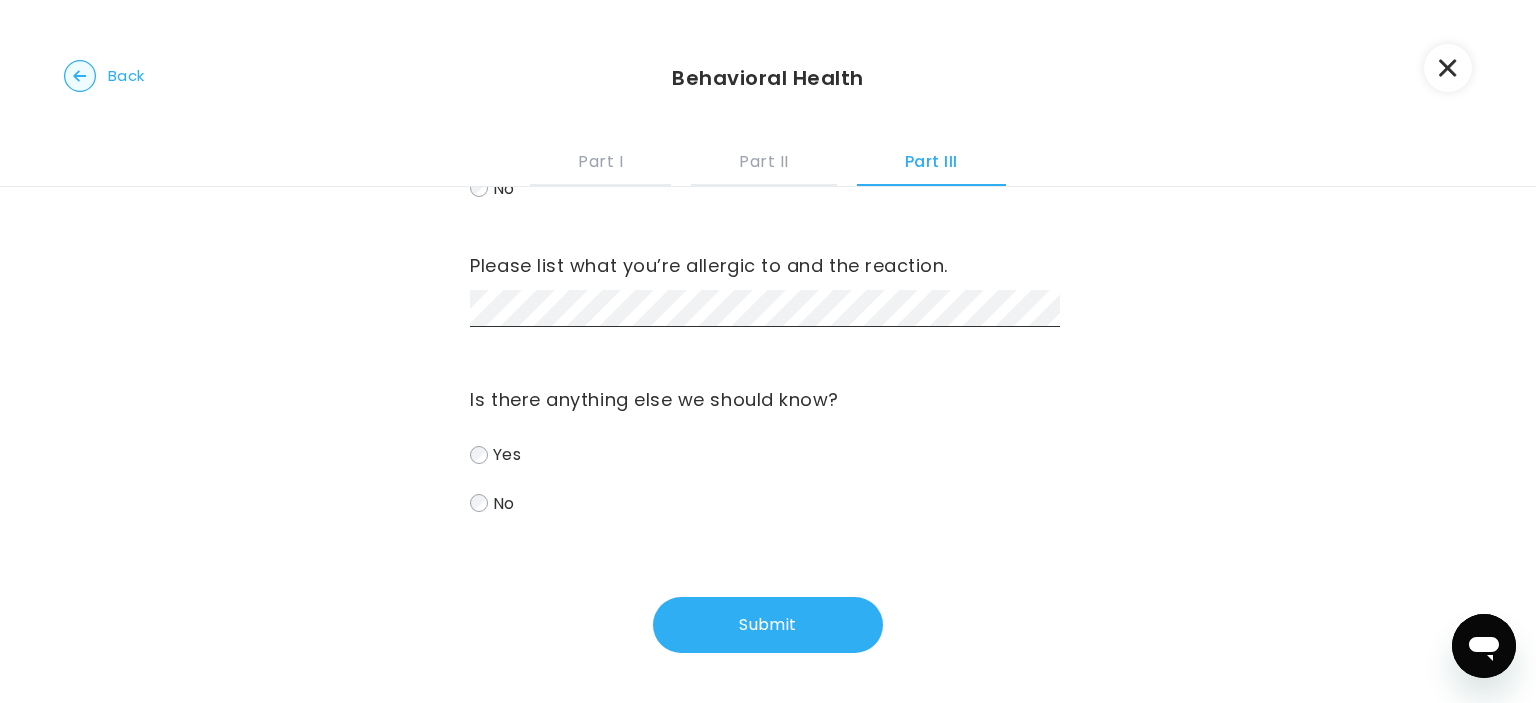 click on "Submit" at bounding box center [768, 625] 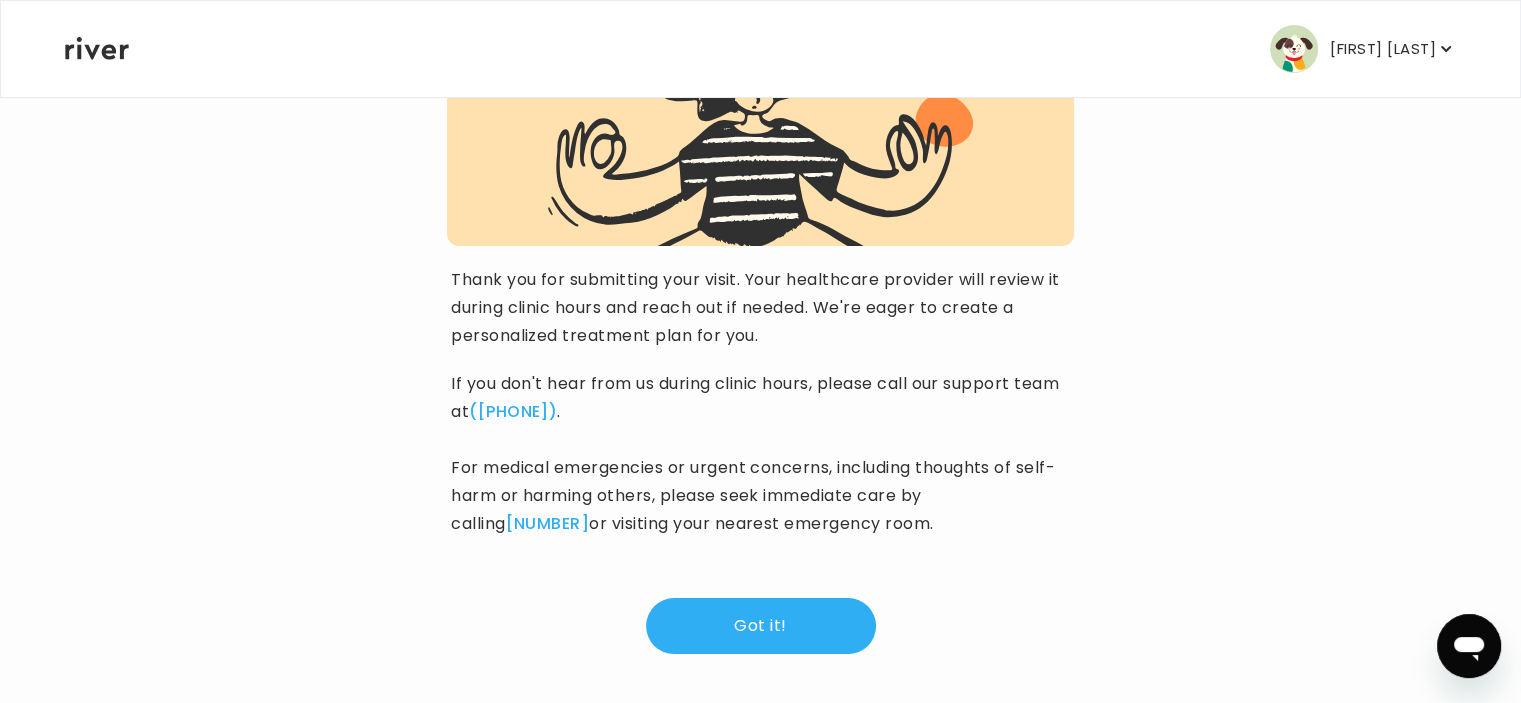 scroll, scrollTop: 271, scrollLeft: 0, axis: vertical 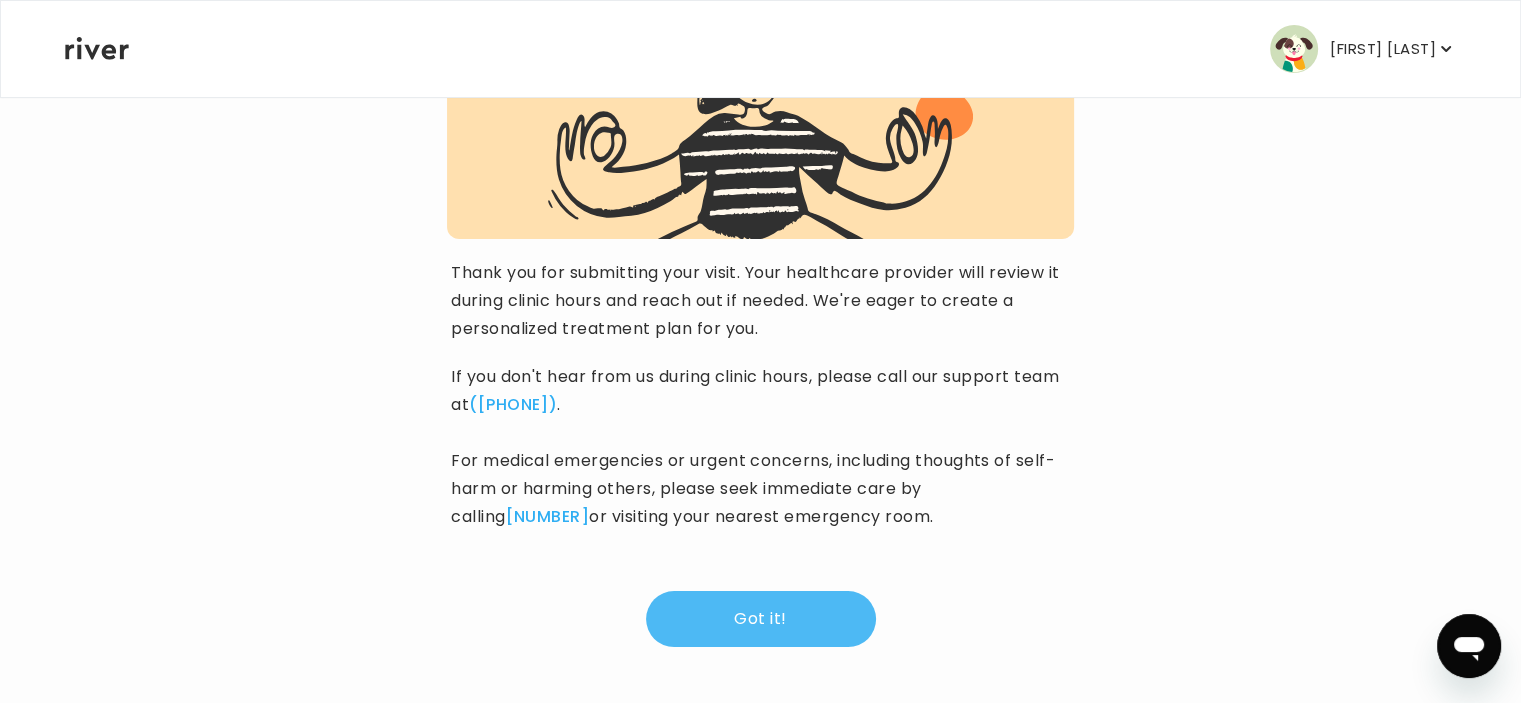 click on "Got it!" at bounding box center (761, 619) 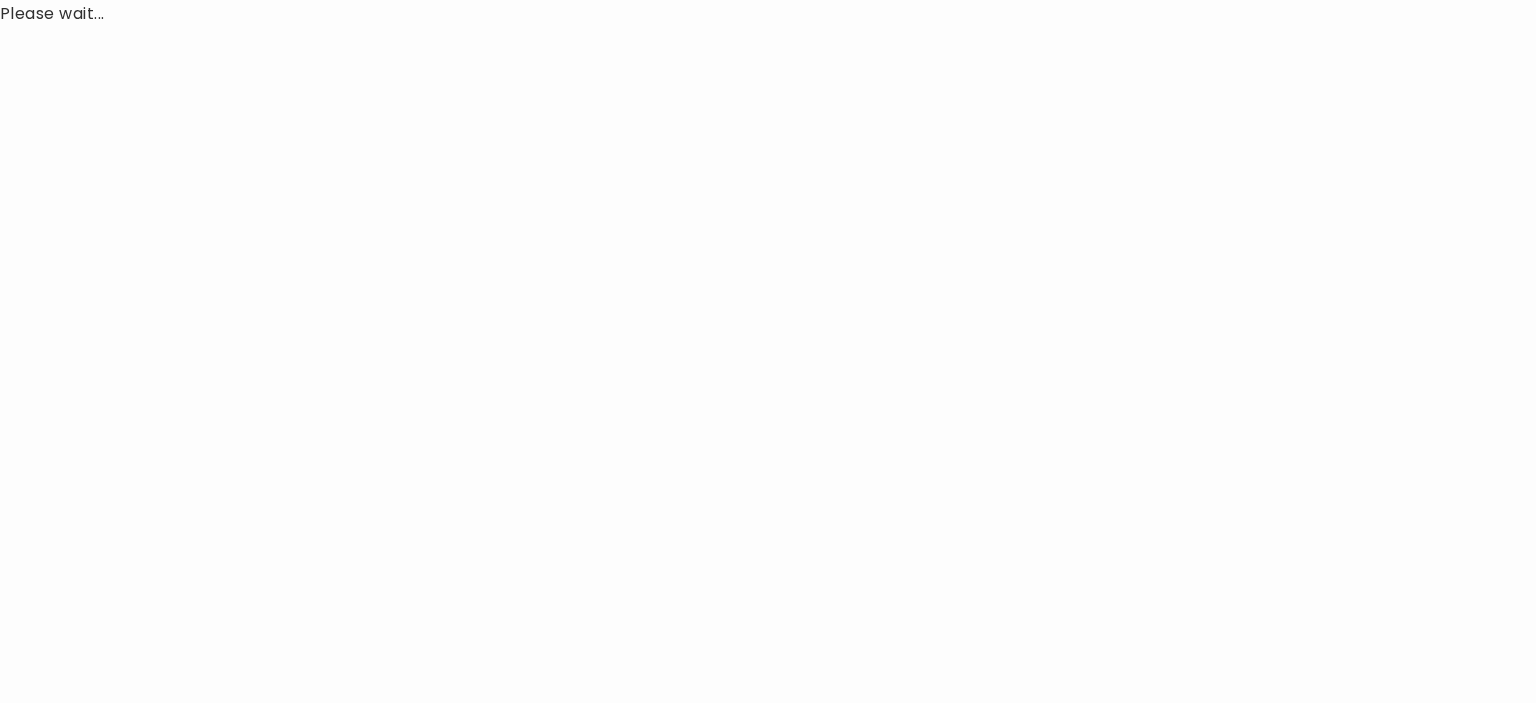scroll, scrollTop: 0, scrollLeft: 0, axis: both 